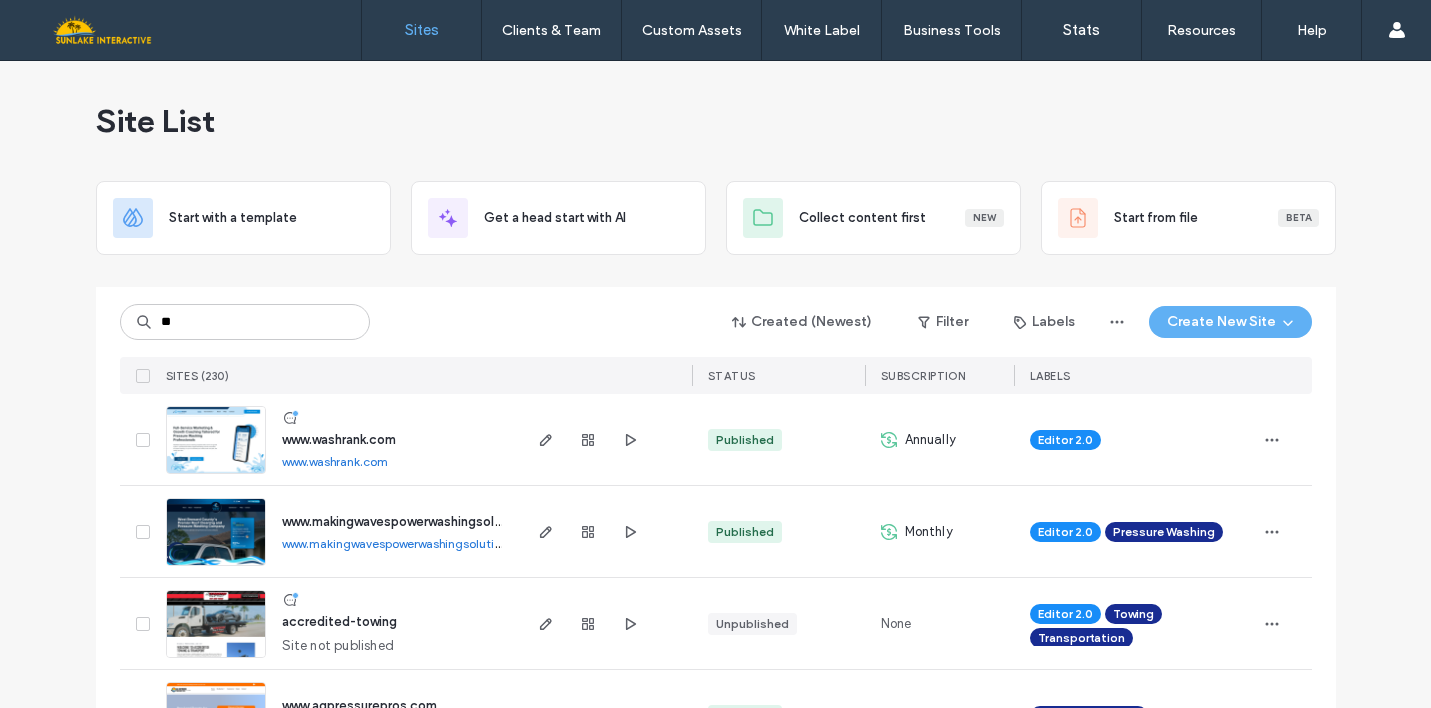 scroll, scrollTop: 0, scrollLeft: 0, axis: both 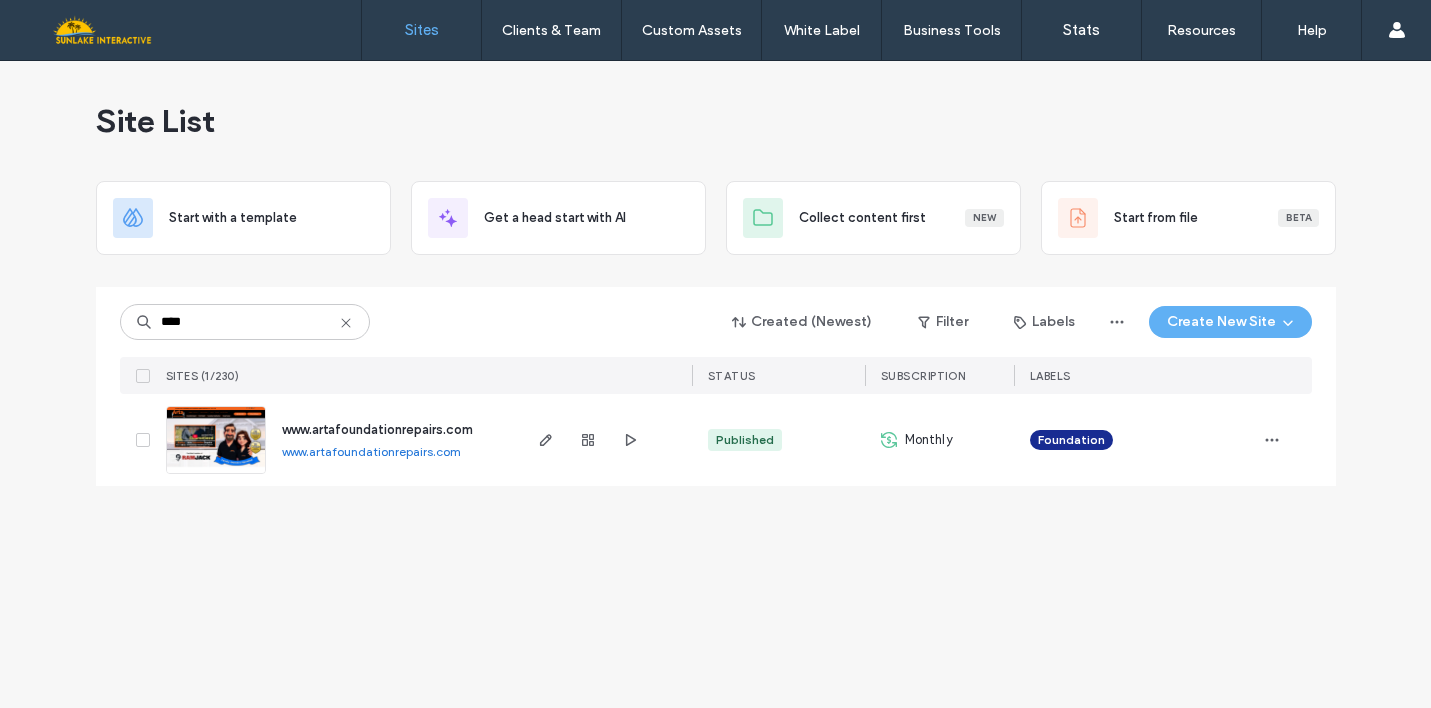 type on "****" 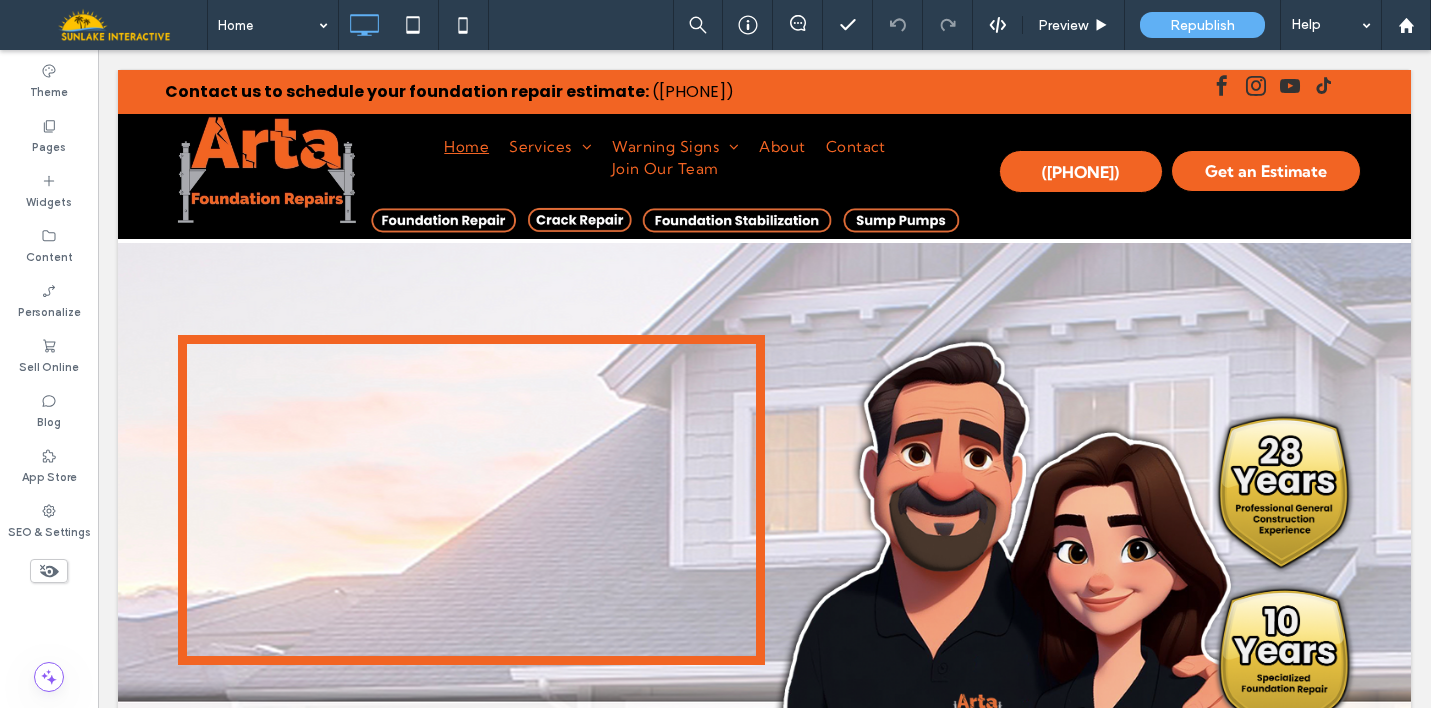 scroll, scrollTop: 0, scrollLeft: 0, axis: both 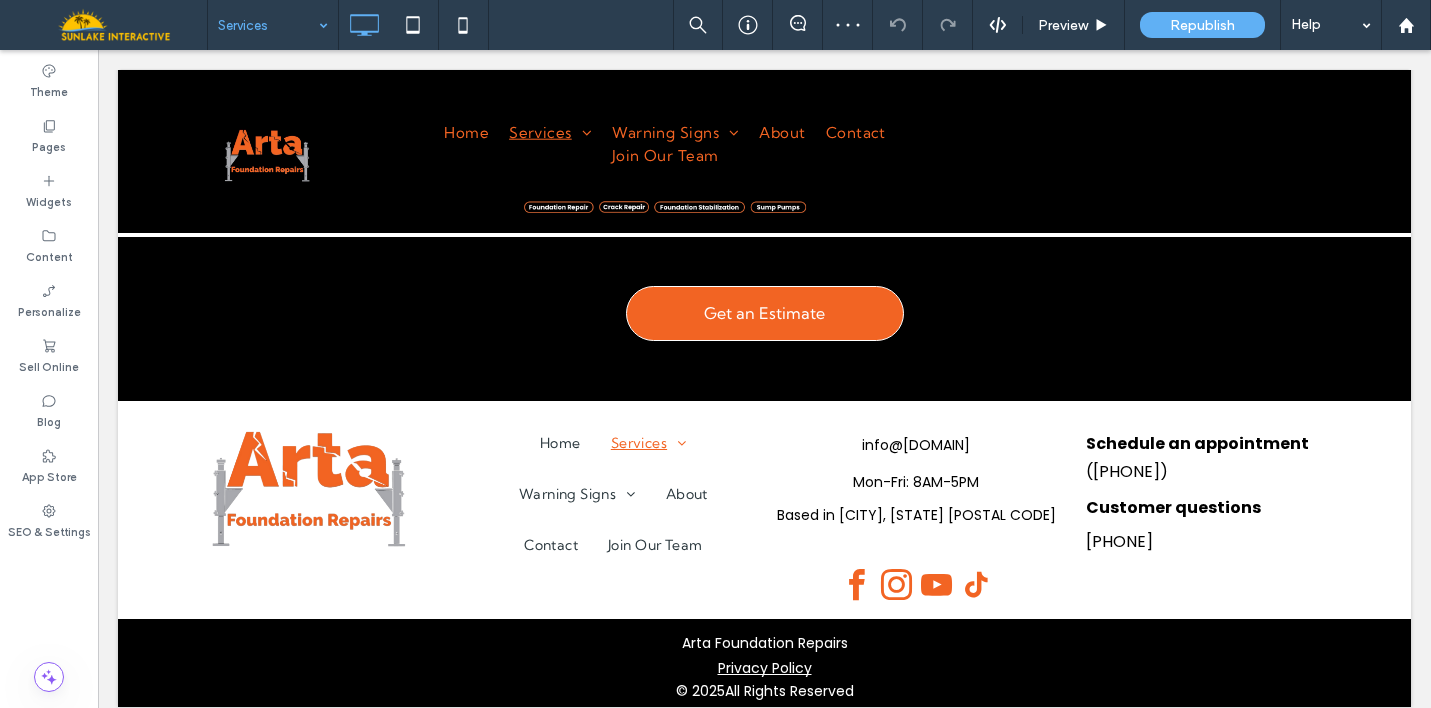 click at bounding box center (268, 25) 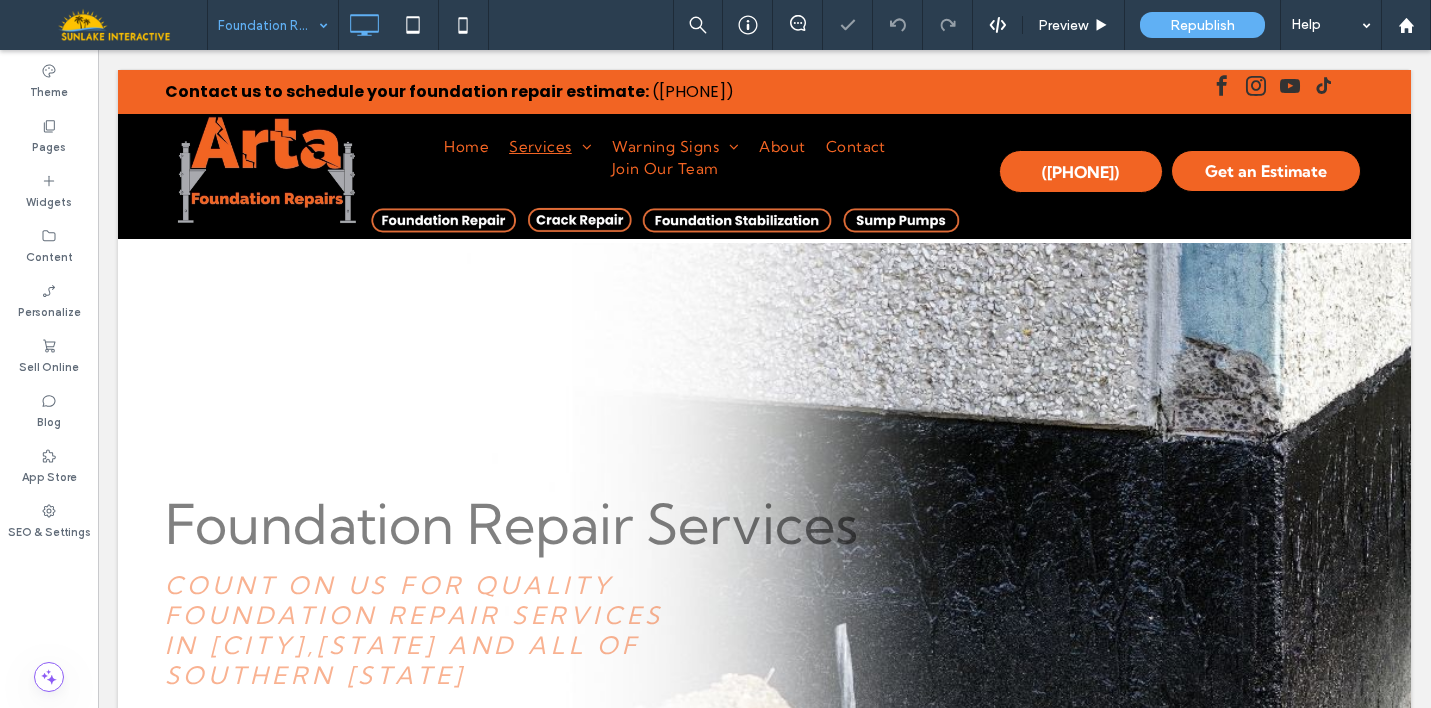 scroll, scrollTop: 0, scrollLeft: 0, axis: both 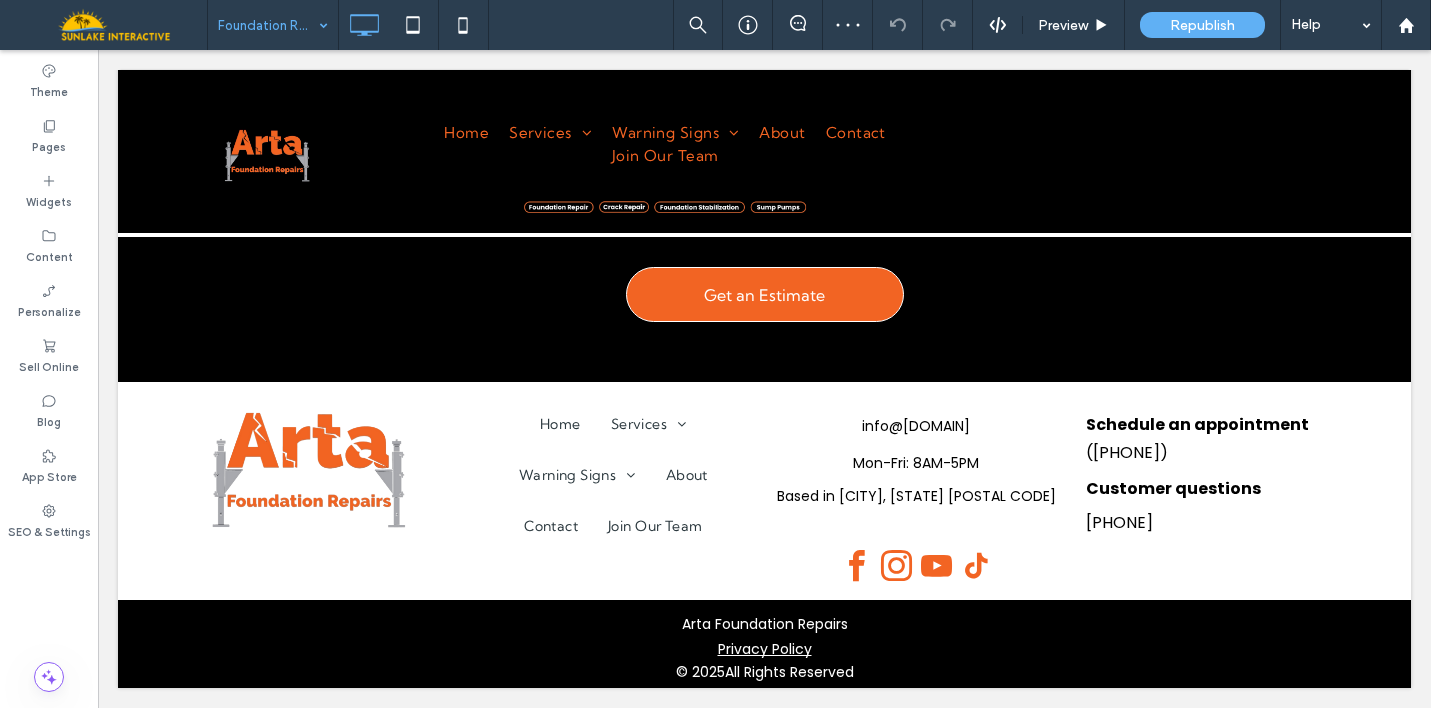 click at bounding box center (268, 25) 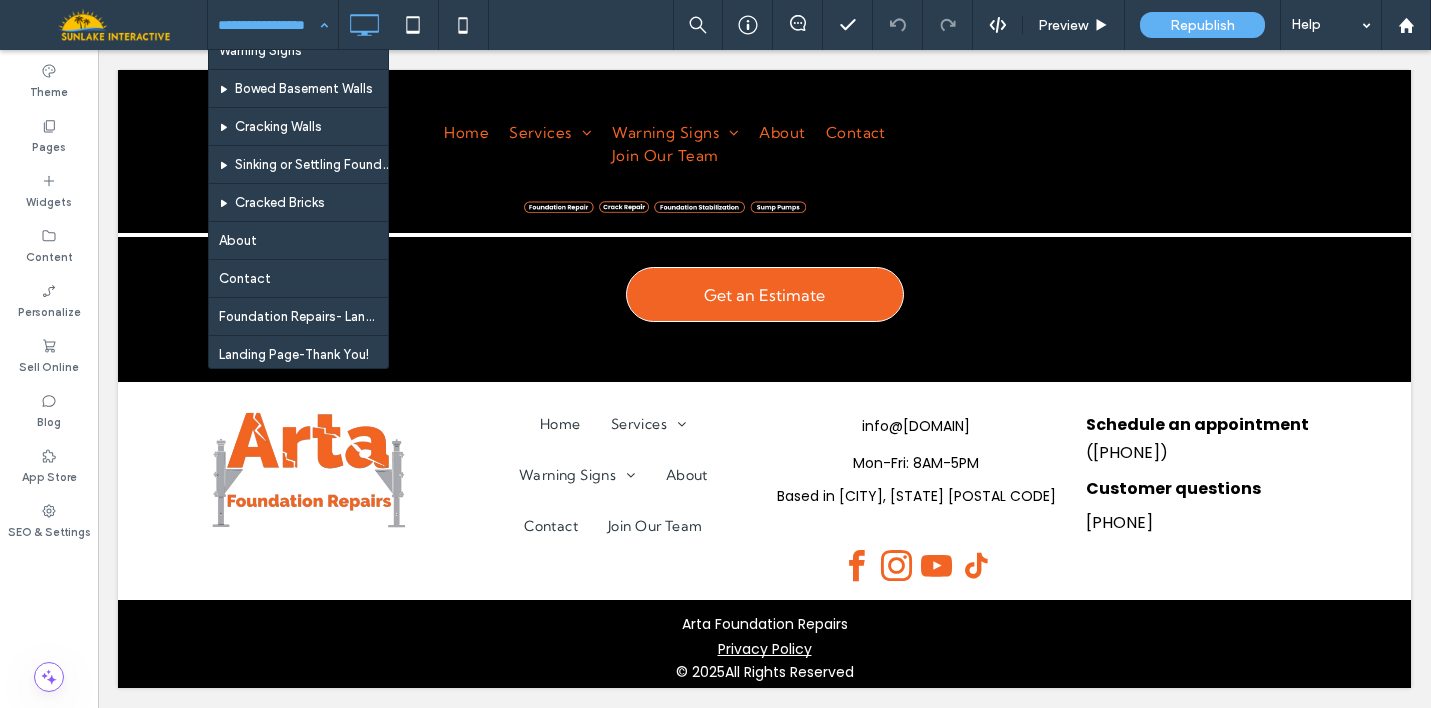 scroll, scrollTop: 250, scrollLeft: 0, axis: vertical 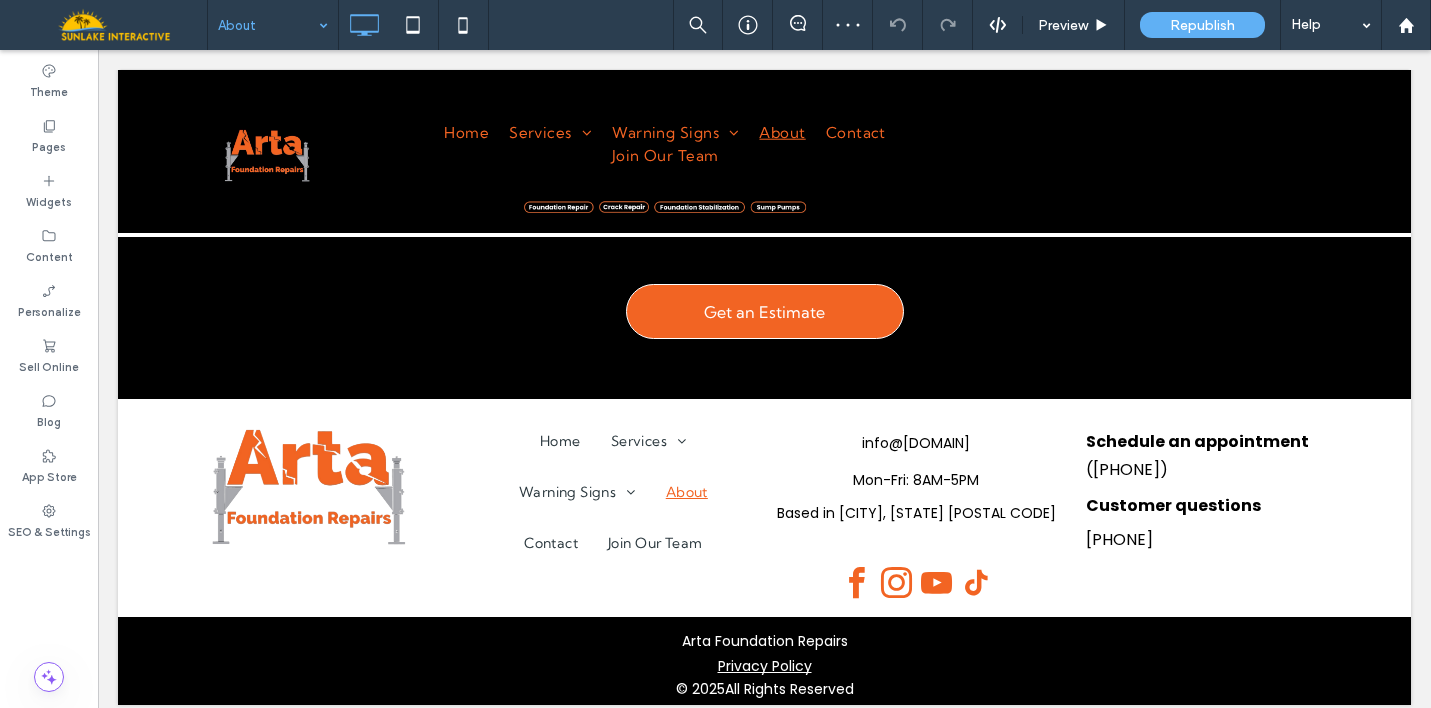 click at bounding box center (268, 25) 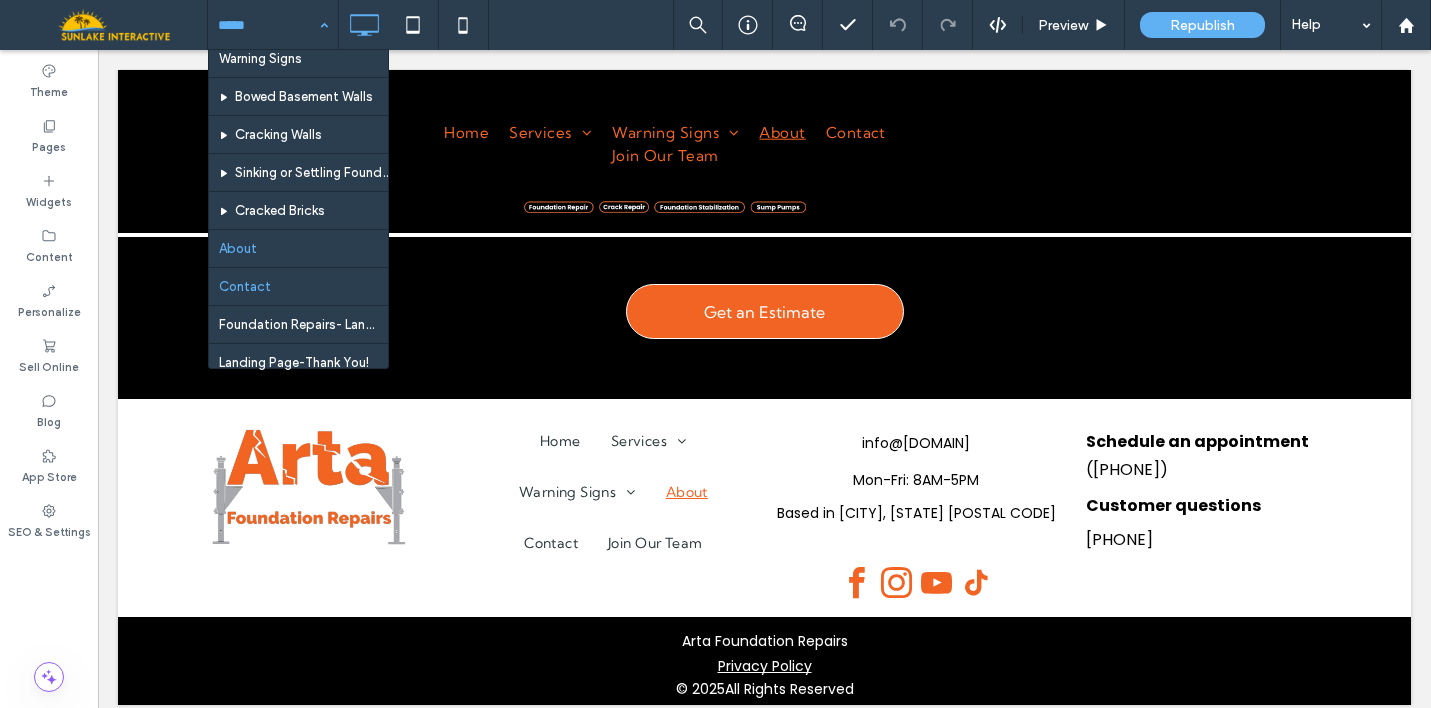 scroll, scrollTop: 244, scrollLeft: 0, axis: vertical 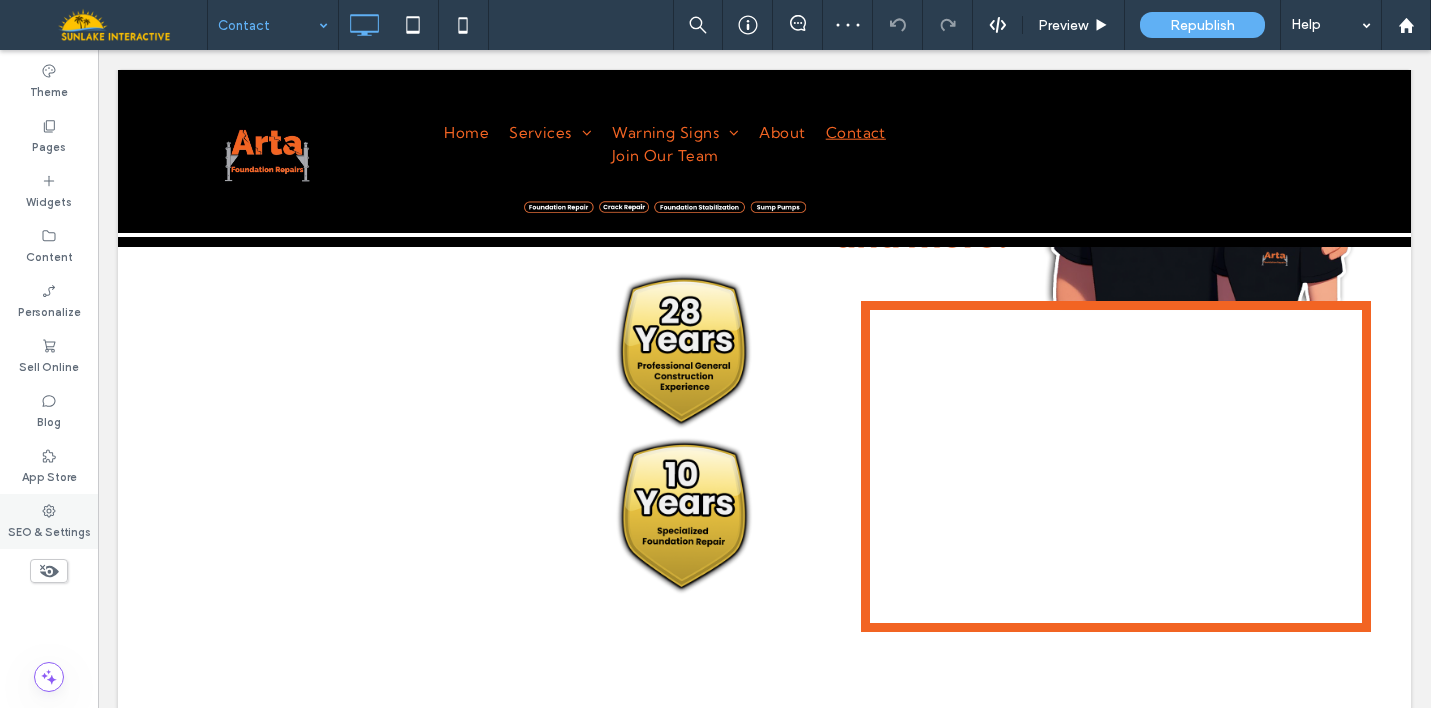 click on "SEO & Settings" at bounding box center (49, 521) 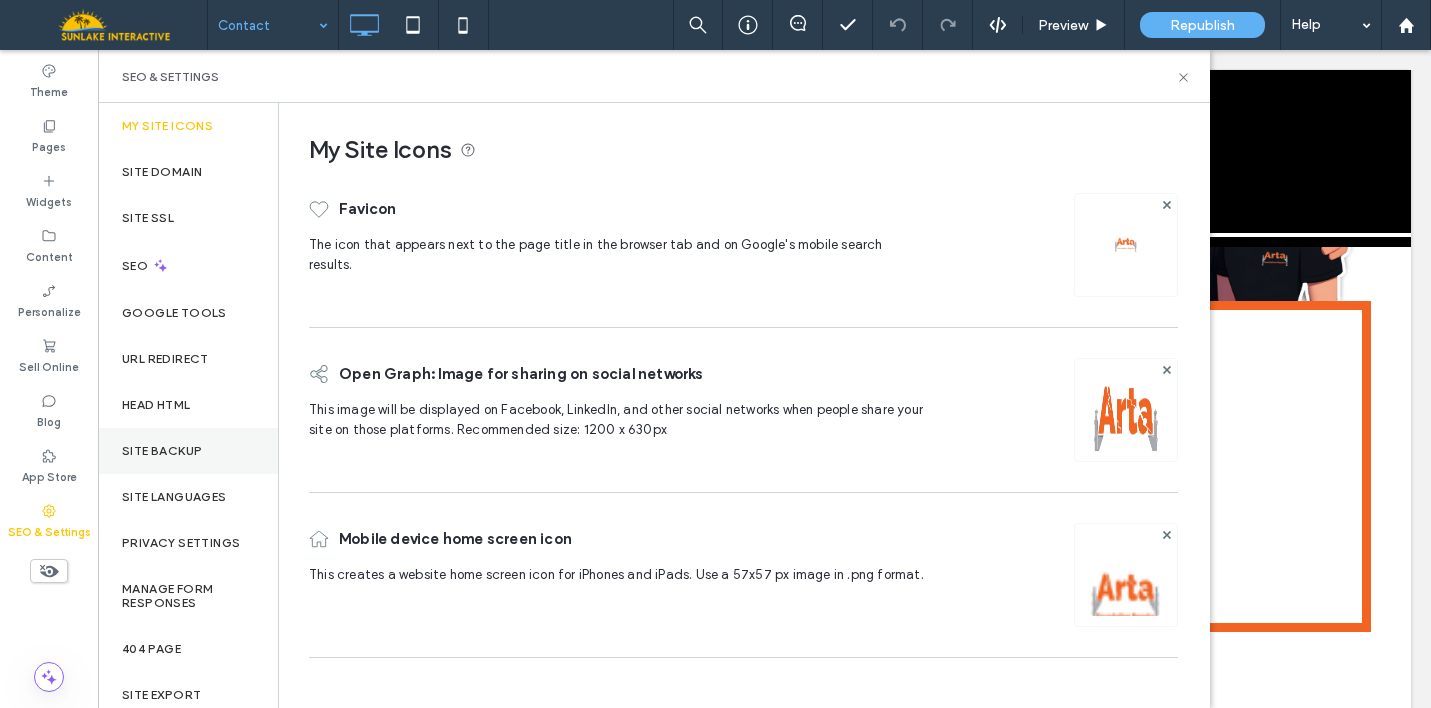click on "Site Backup" at bounding box center [162, 451] 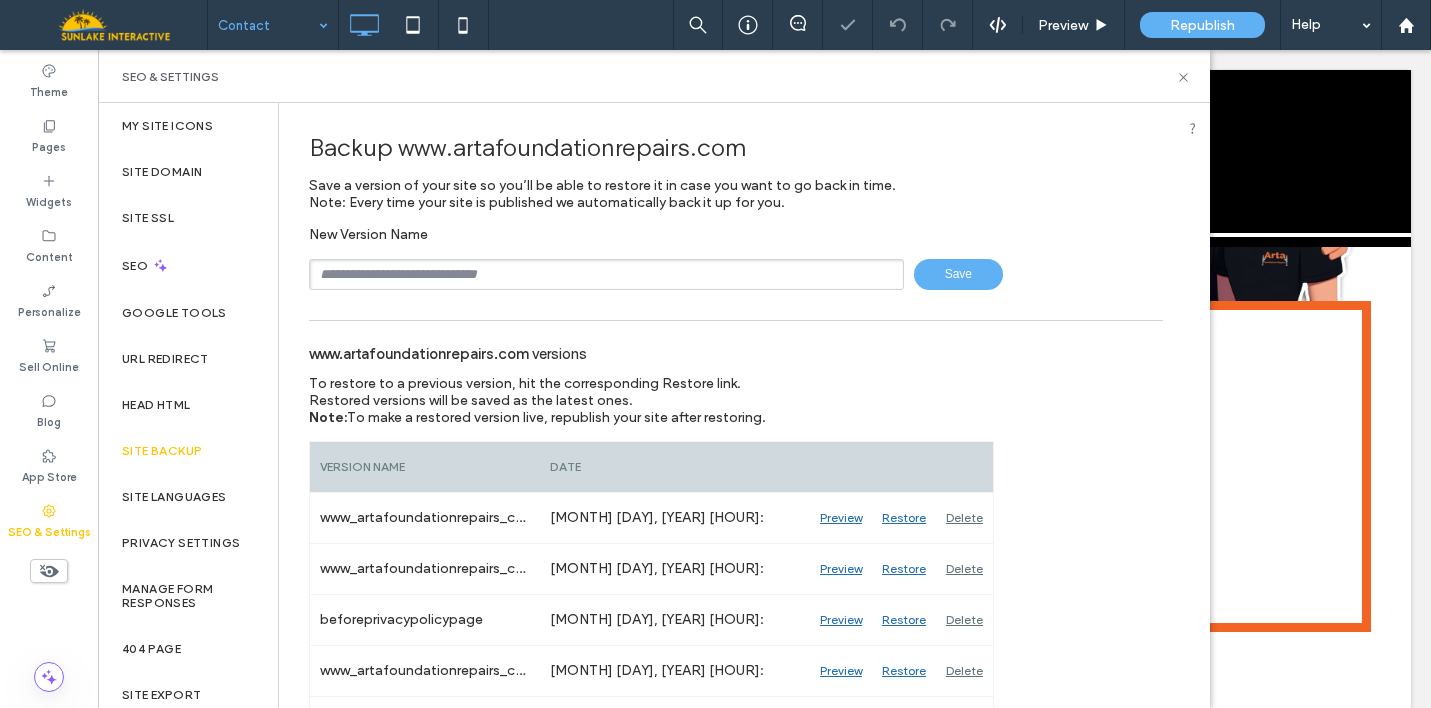 click at bounding box center [606, 274] 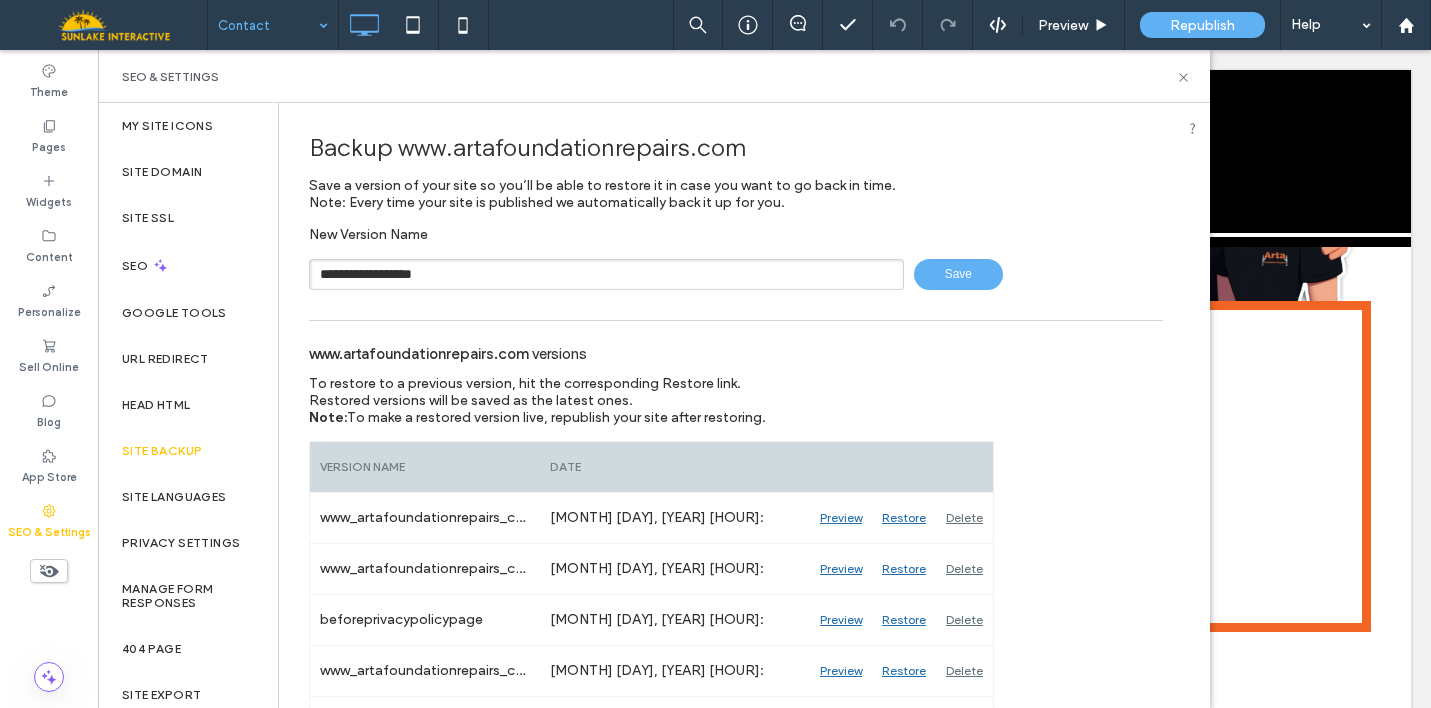 type on "**********" 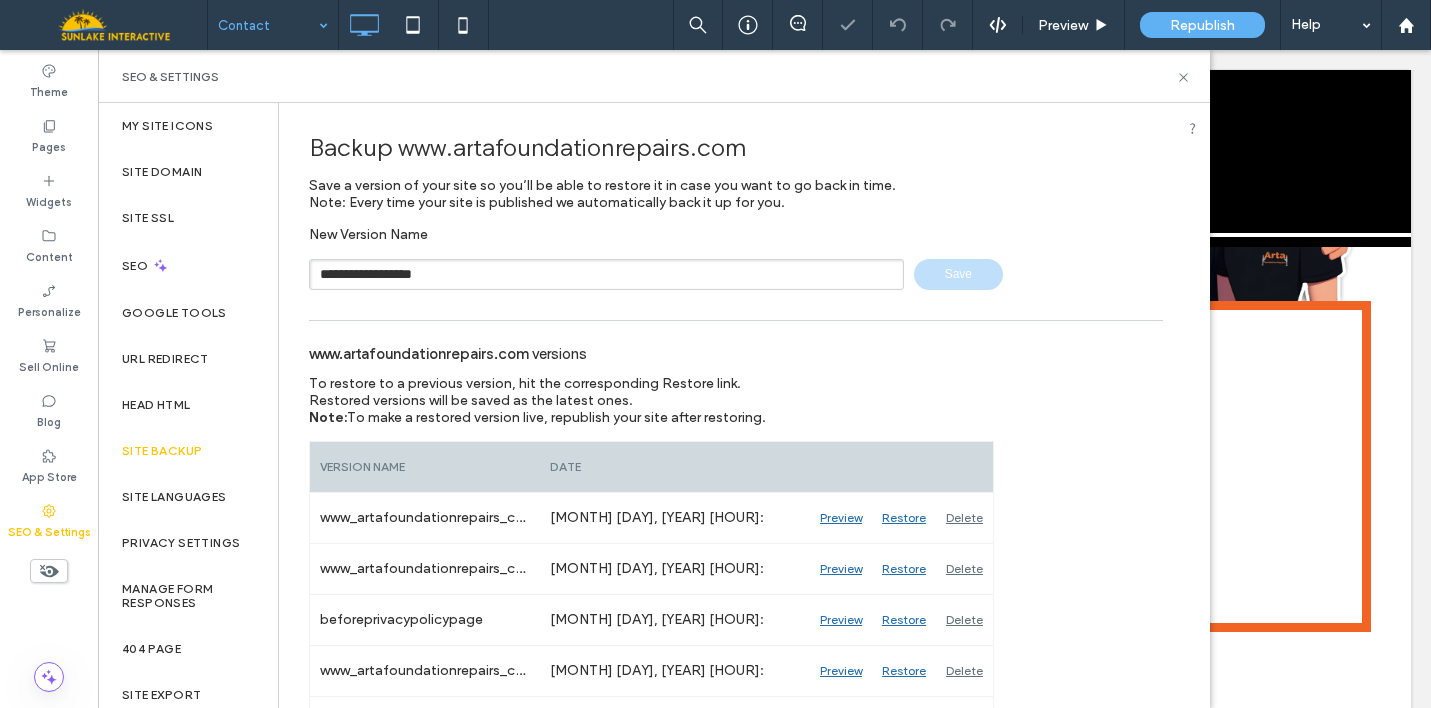 type 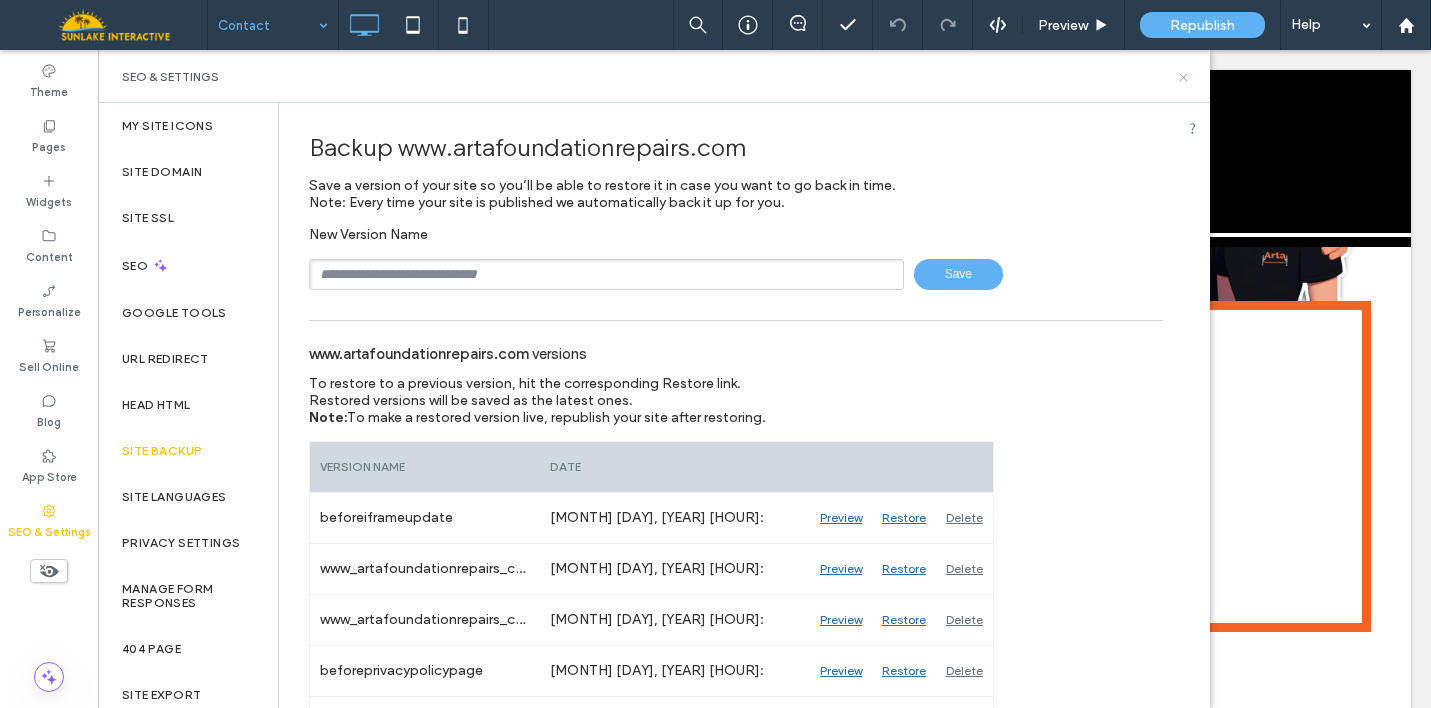 click 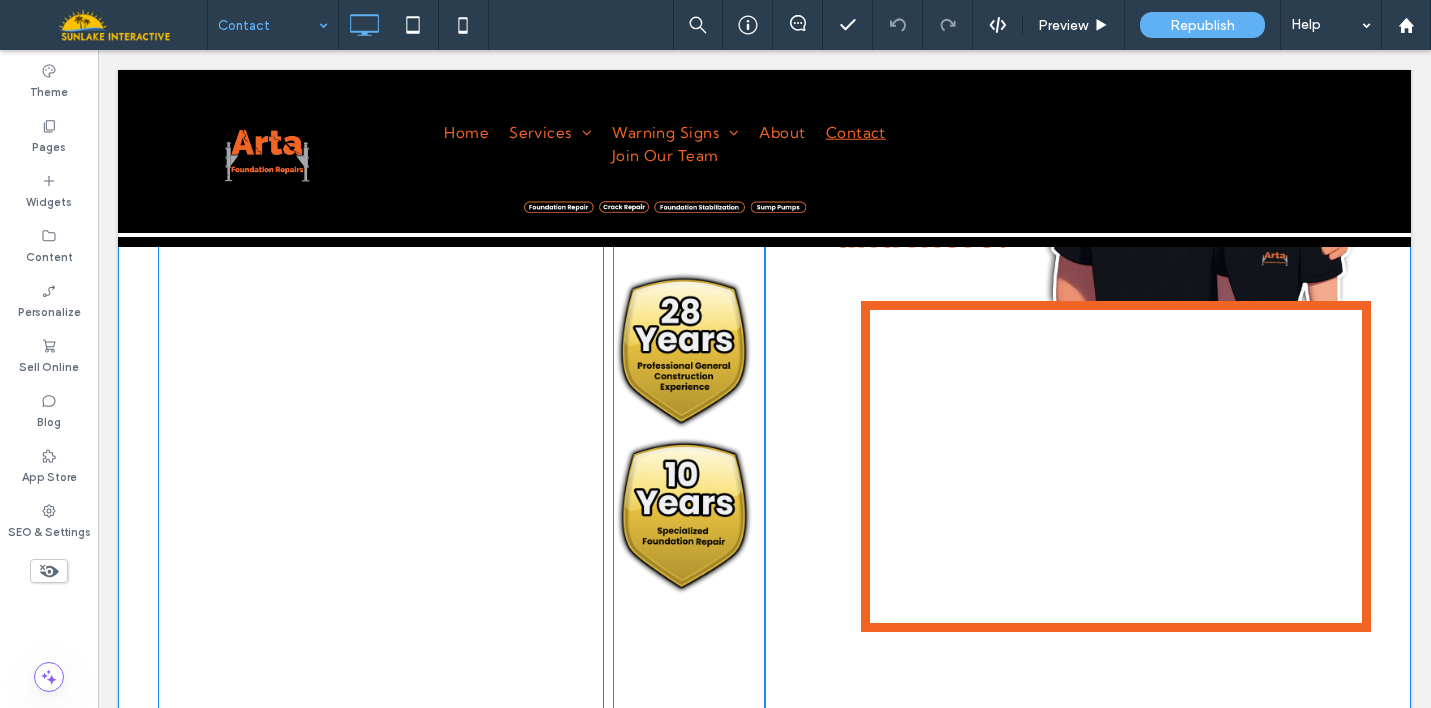 click at bounding box center (381, 528) 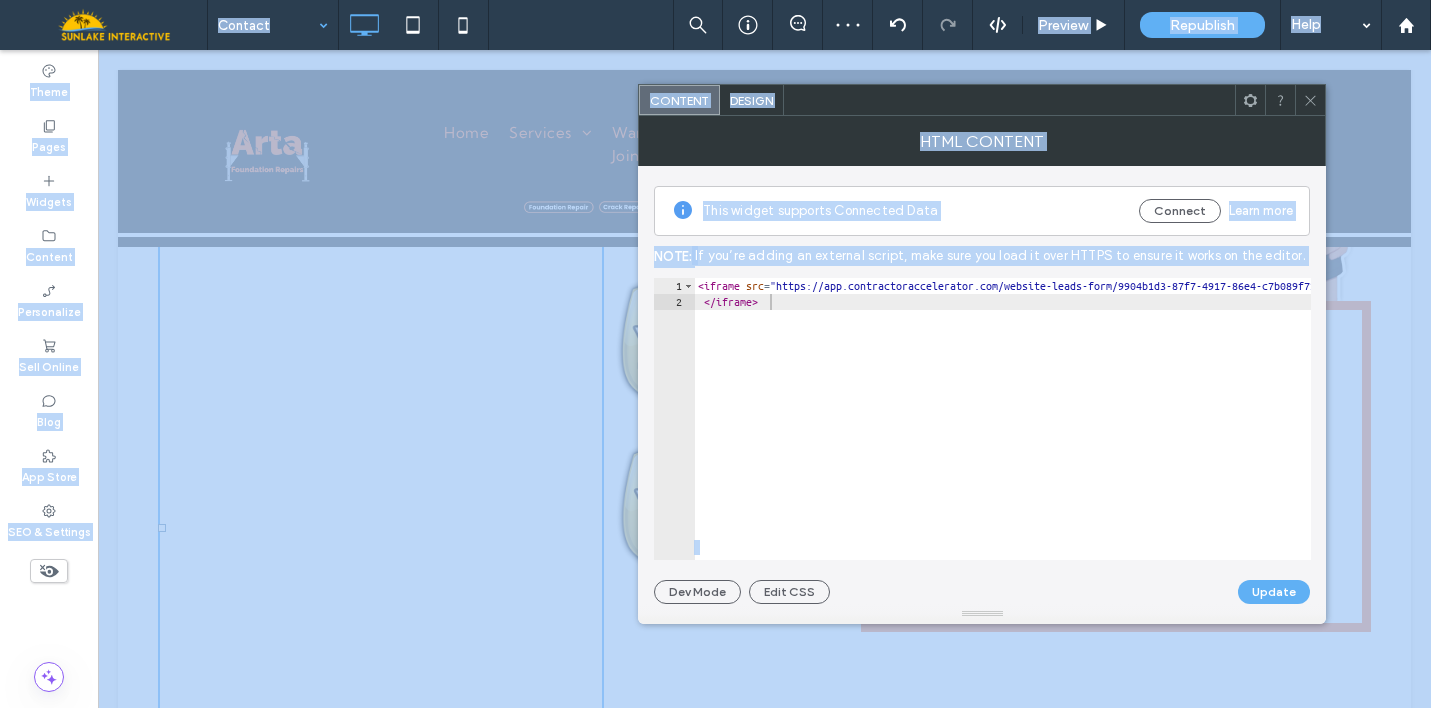 click on "< iframe   src = "https://app.contractoraccelerator.com/website-leads-form/9904b1d3-87f7-4917-86e4-c7b089f720ed"   style = "width: 100%; height: 100vh; border: none;" >   </ iframe >" at bounding box center [1267, 435] 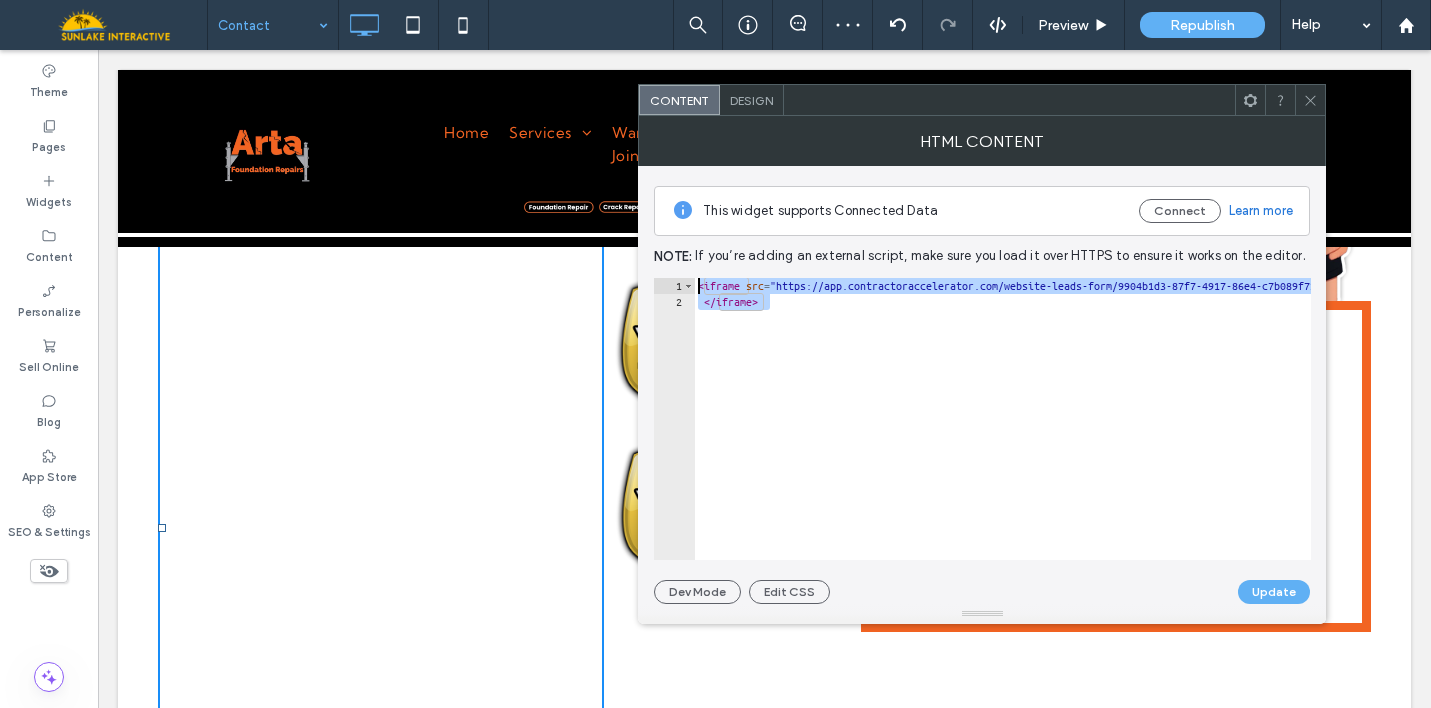 drag, startPoint x: 774, startPoint y: 303, endPoint x: 684, endPoint y: 273, distance: 94.86833 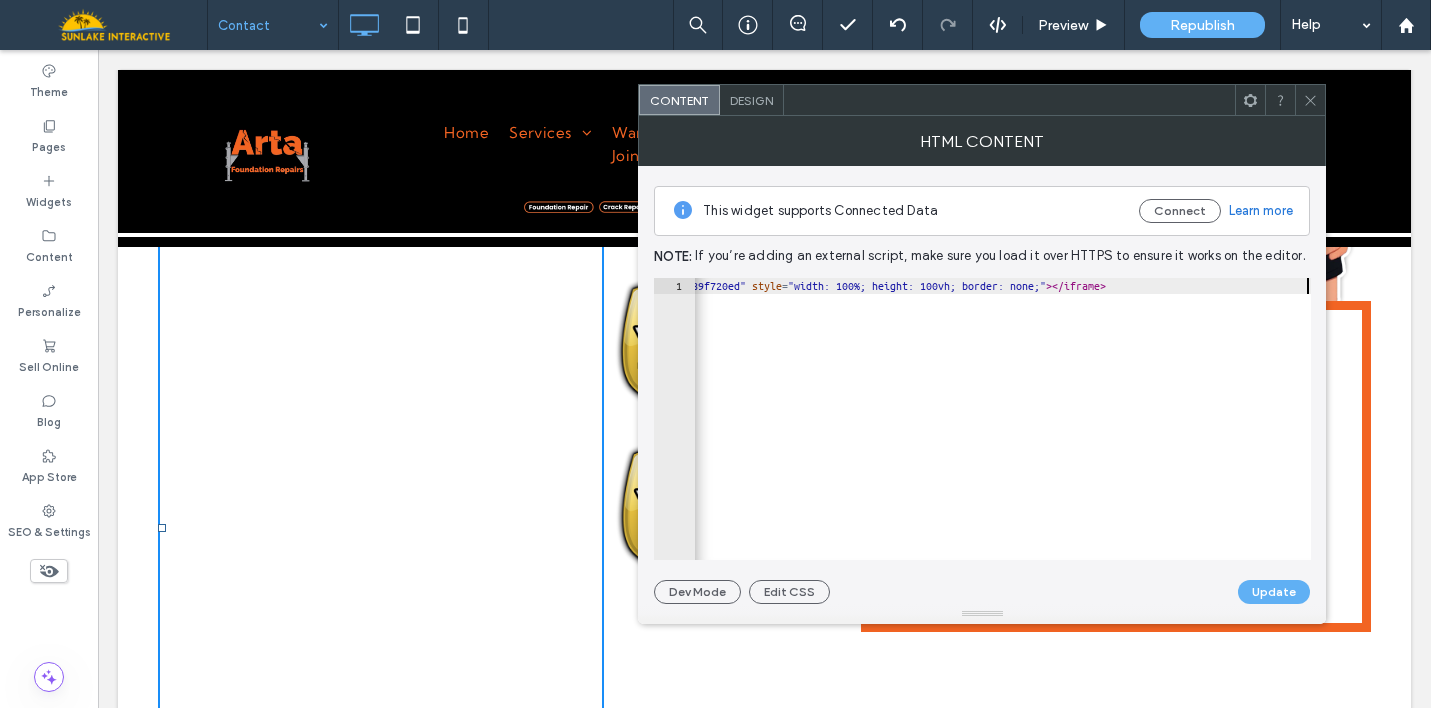 scroll, scrollTop: 0, scrollLeft: 594, axis: horizontal 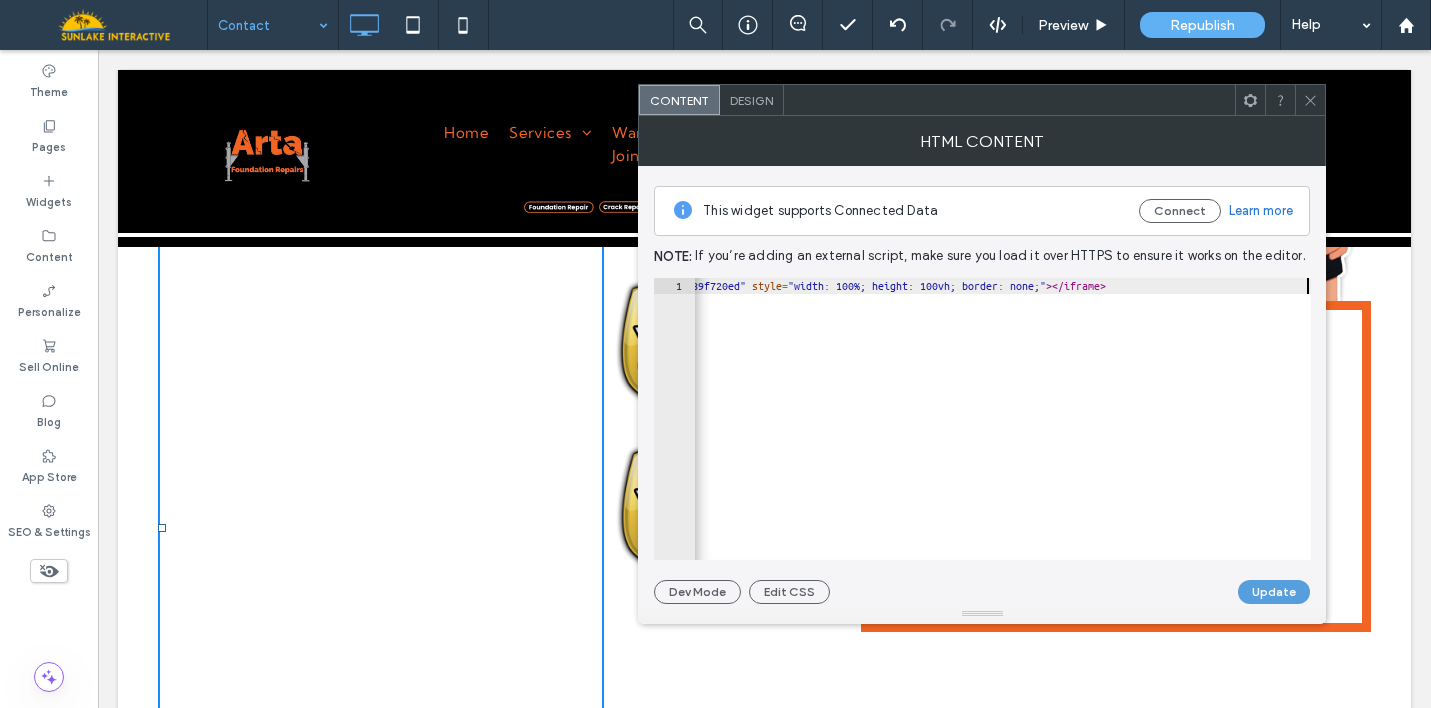 click on "Update" at bounding box center [1274, 592] 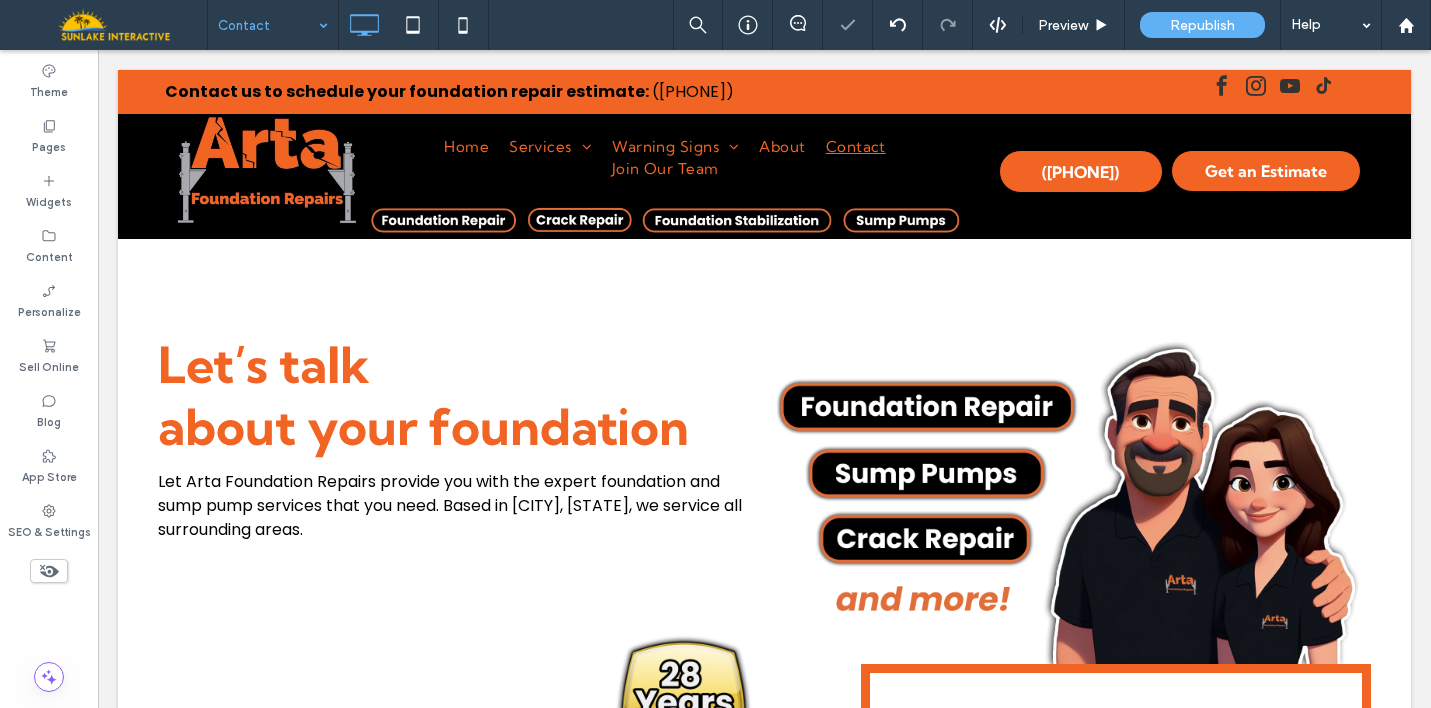 scroll, scrollTop: 249, scrollLeft: 0, axis: vertical 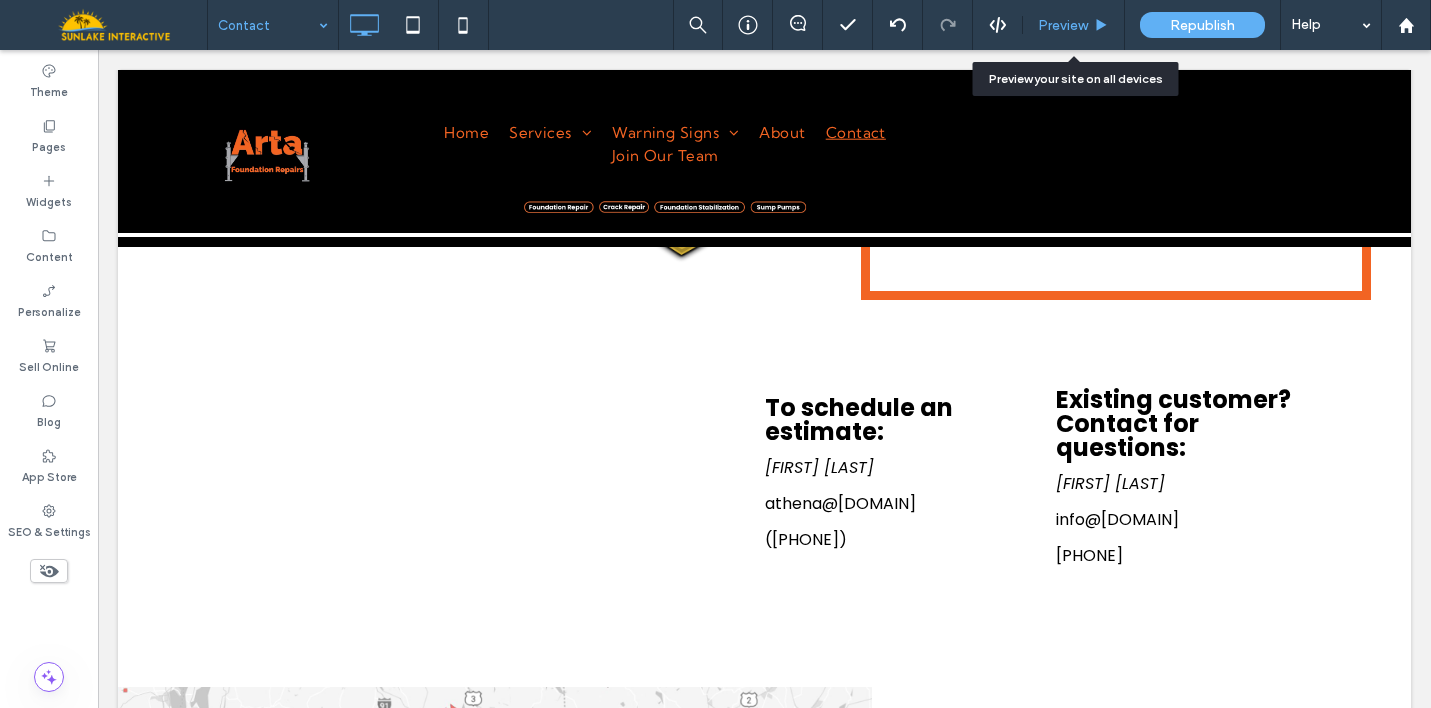 click 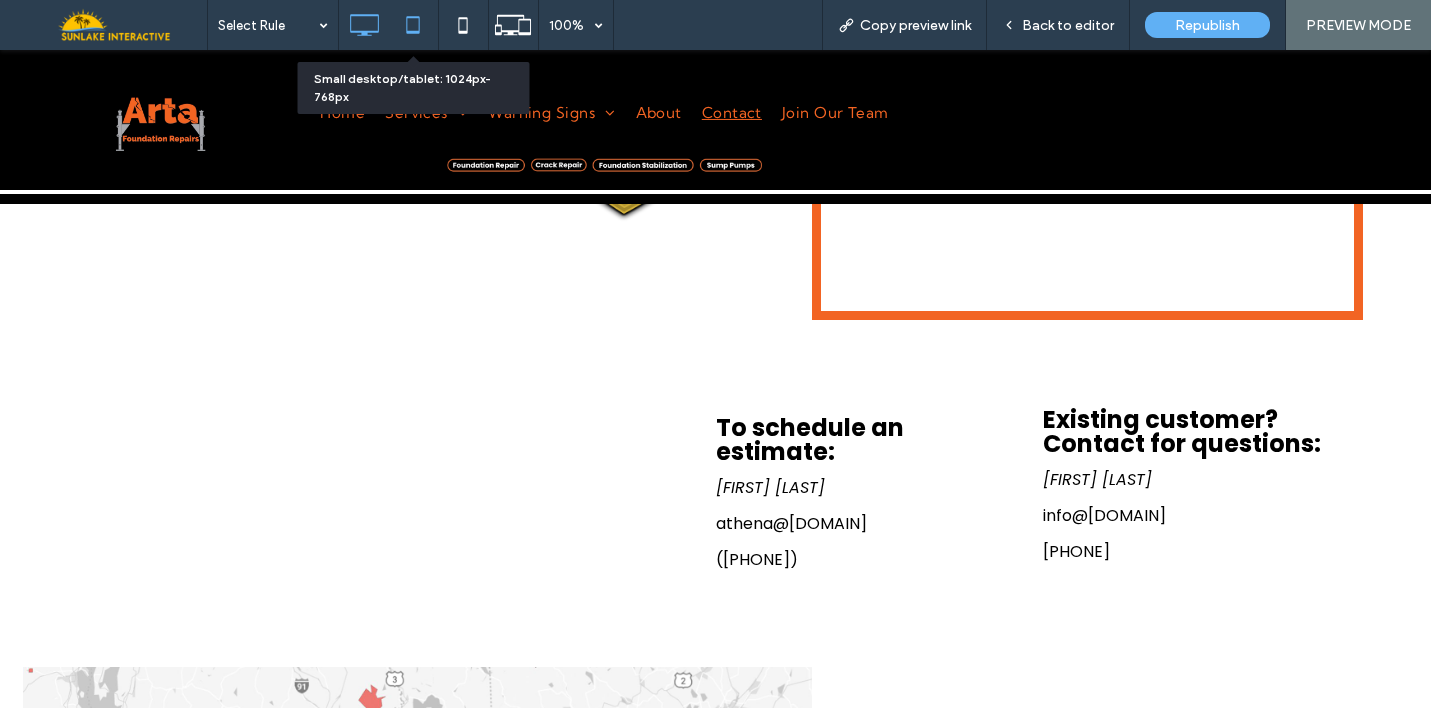 click 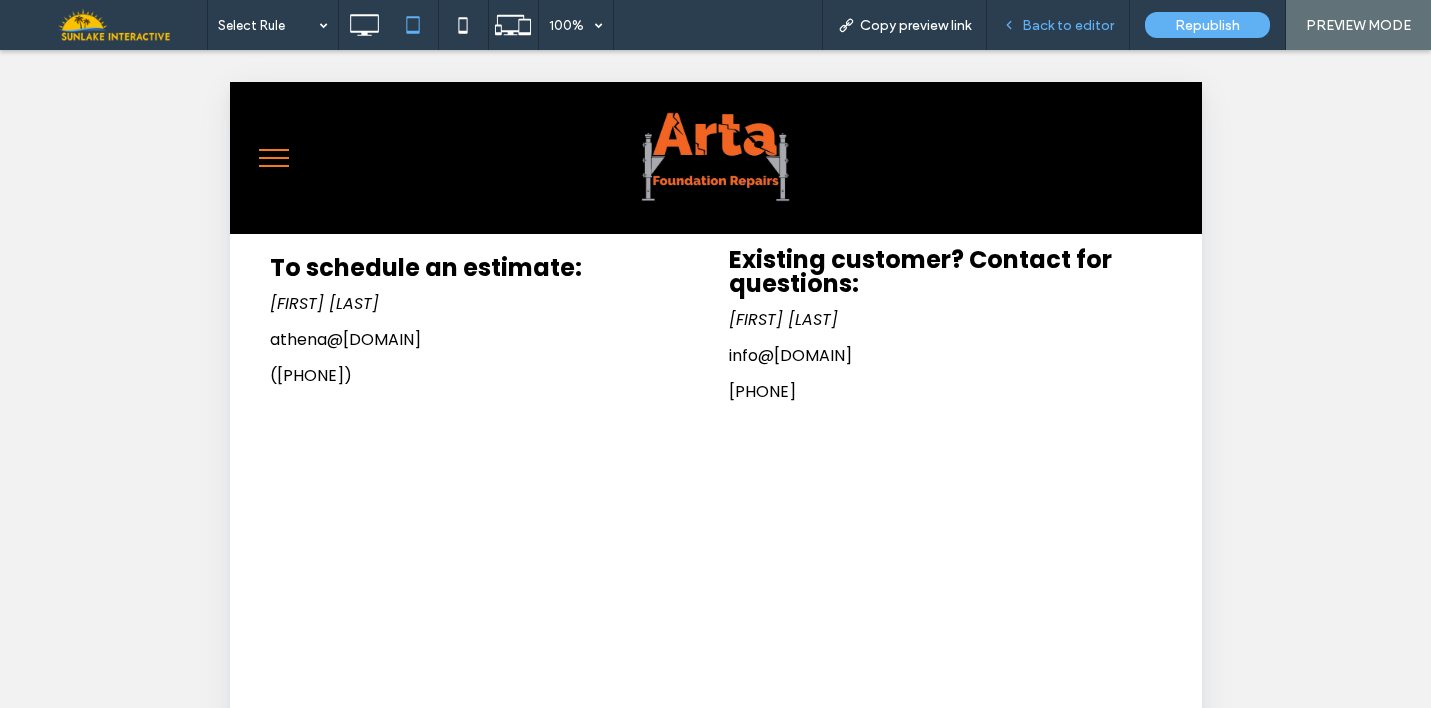 click on "Back to editor" at bounding box center [1068, 25] 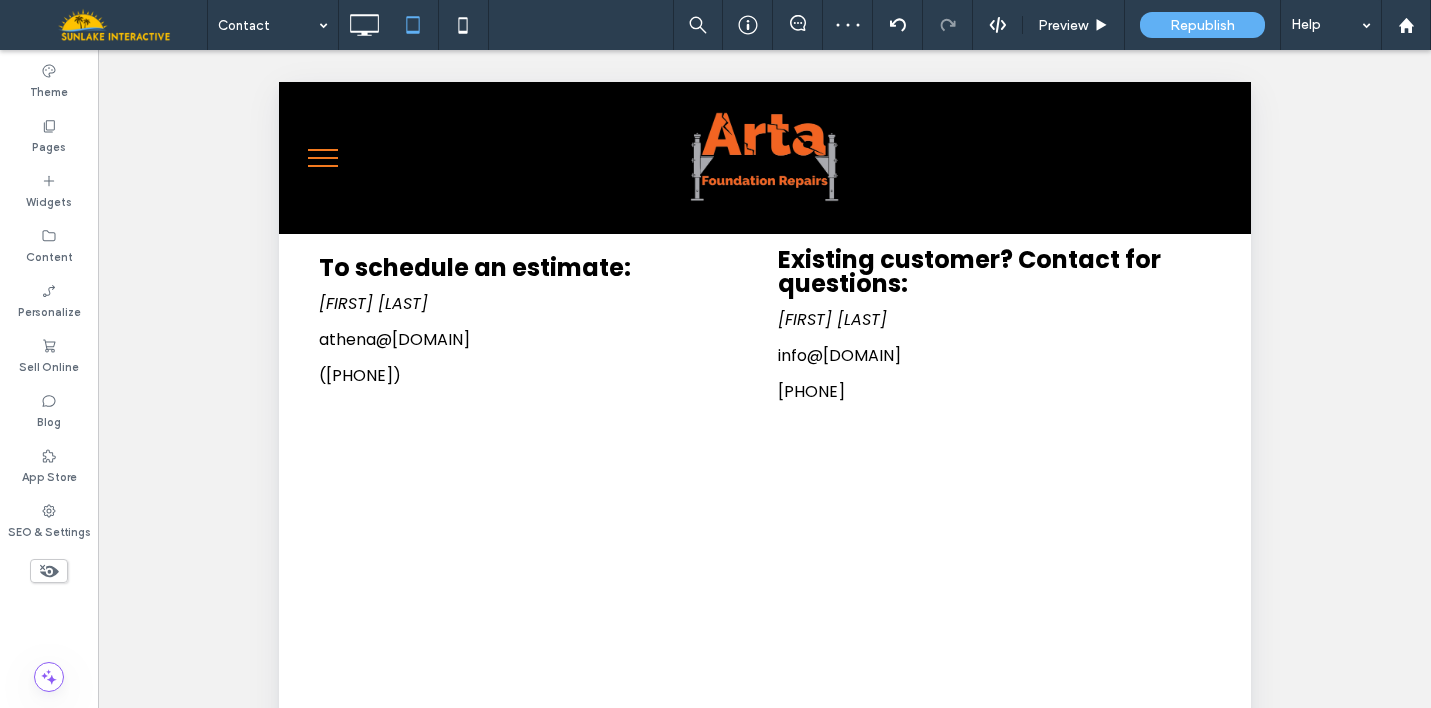 click 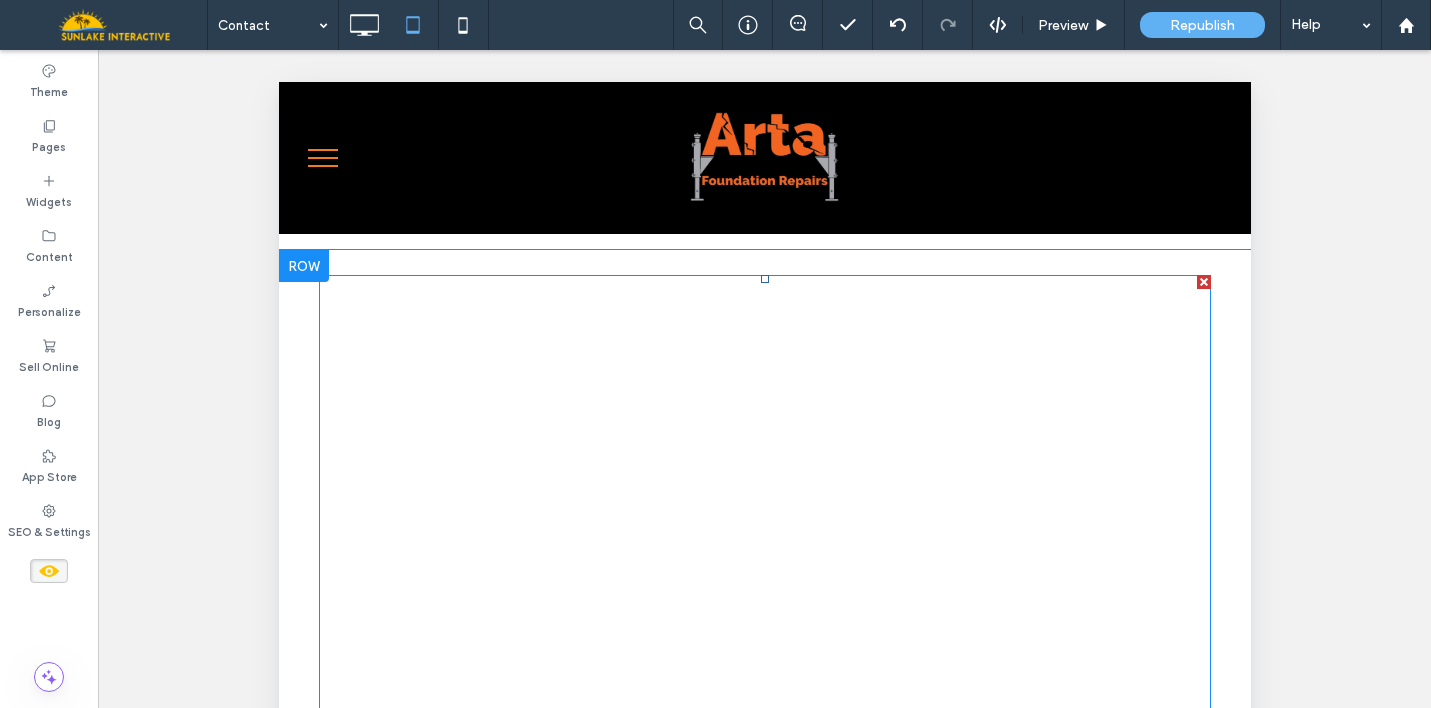 scroll, scrollTop: 2755, scrollLeft: 0, axis: vertical 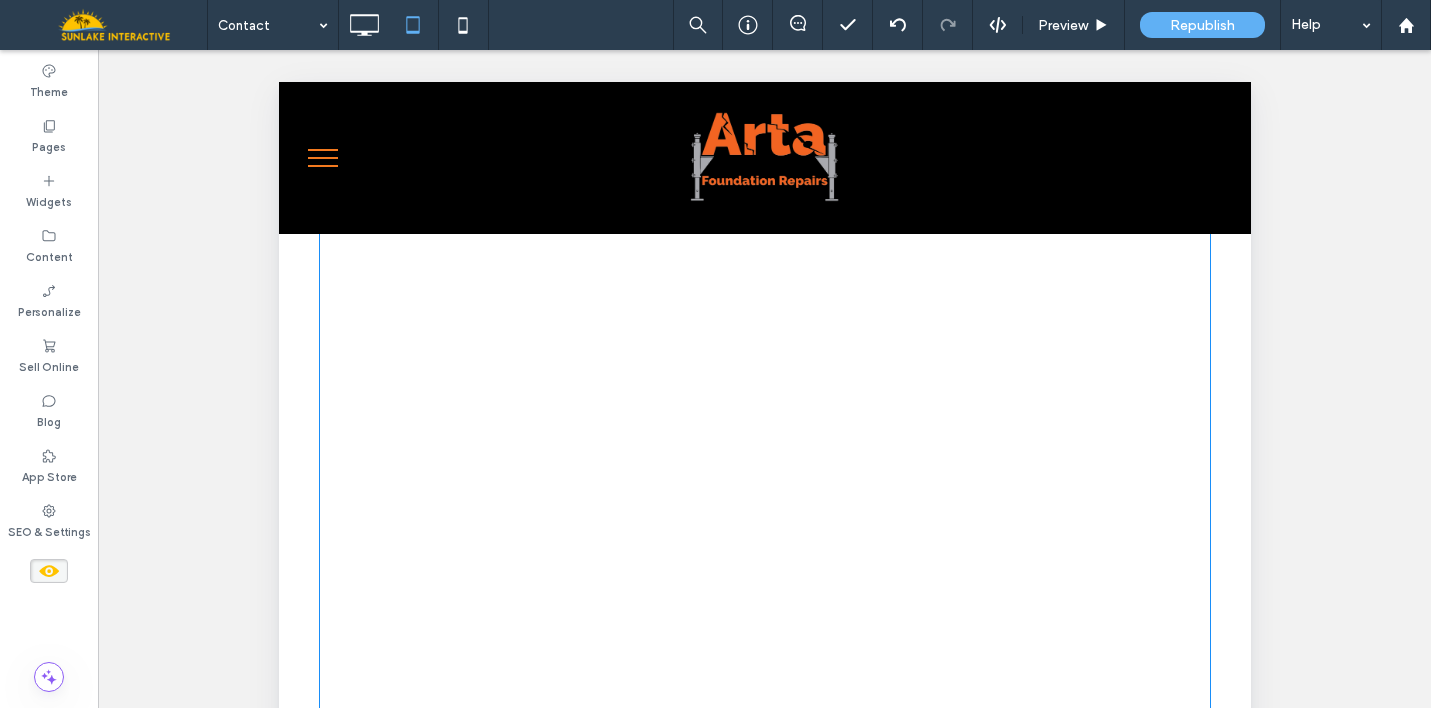click at bounding box center (764, 484) 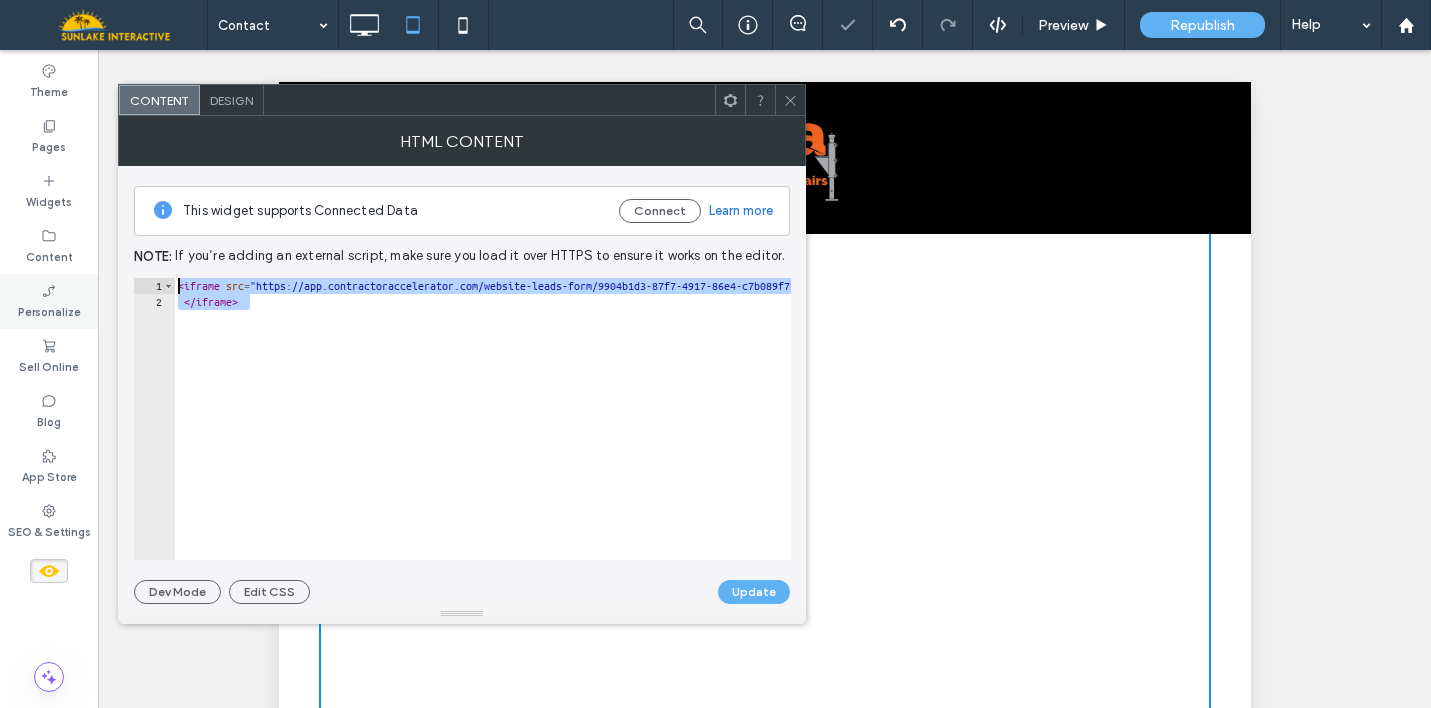 drag, startPoint x: 268, startPoint y: 298, endPoint x: 96, endPoint y: 281, distance: 172.83807 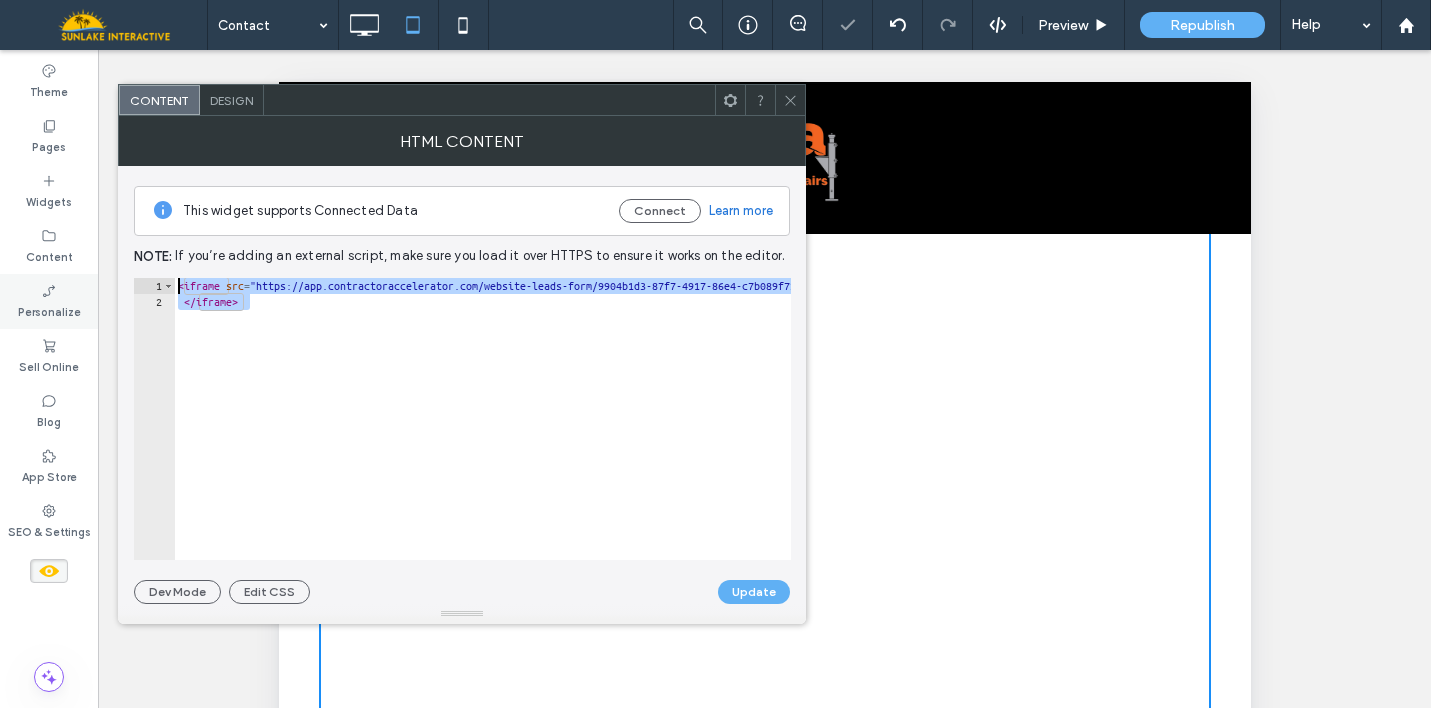 paste 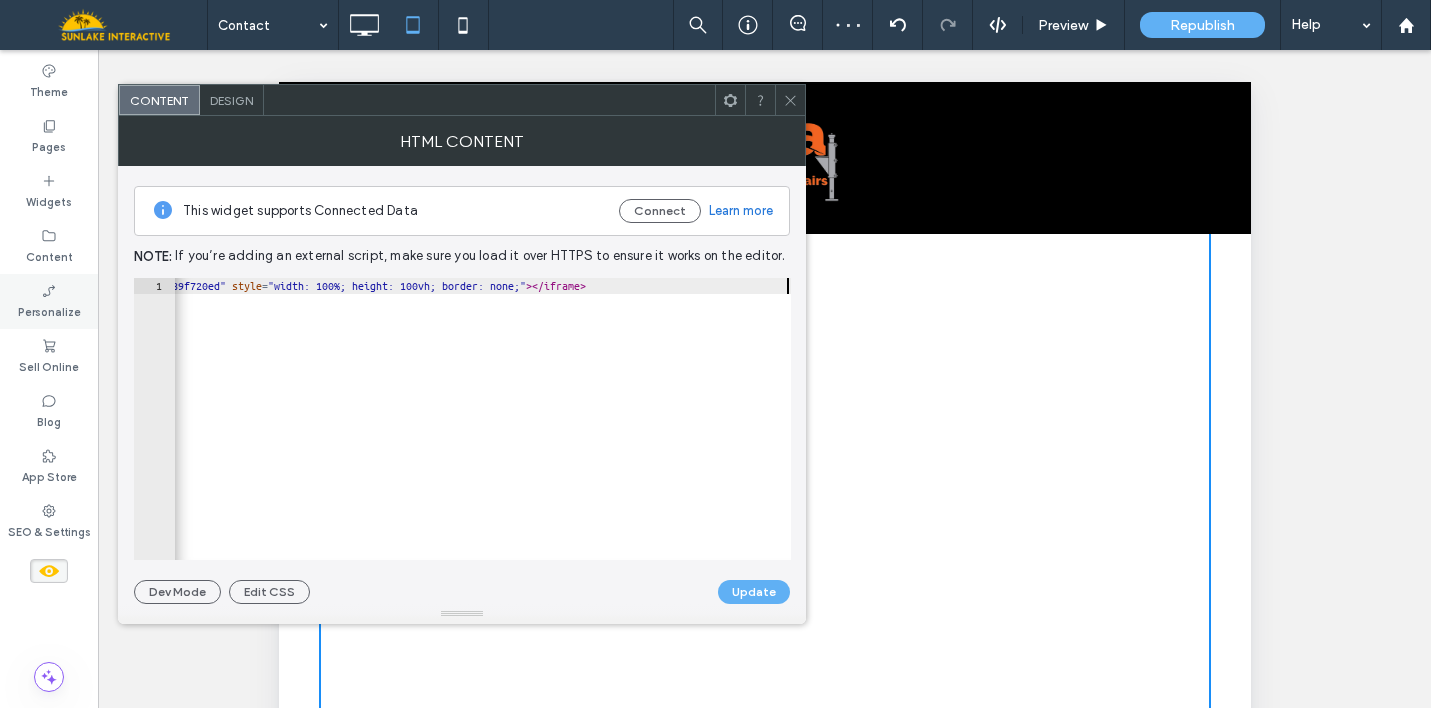 scroll, scrollTop: 0, scrollLeft: 594, axis: horizontal 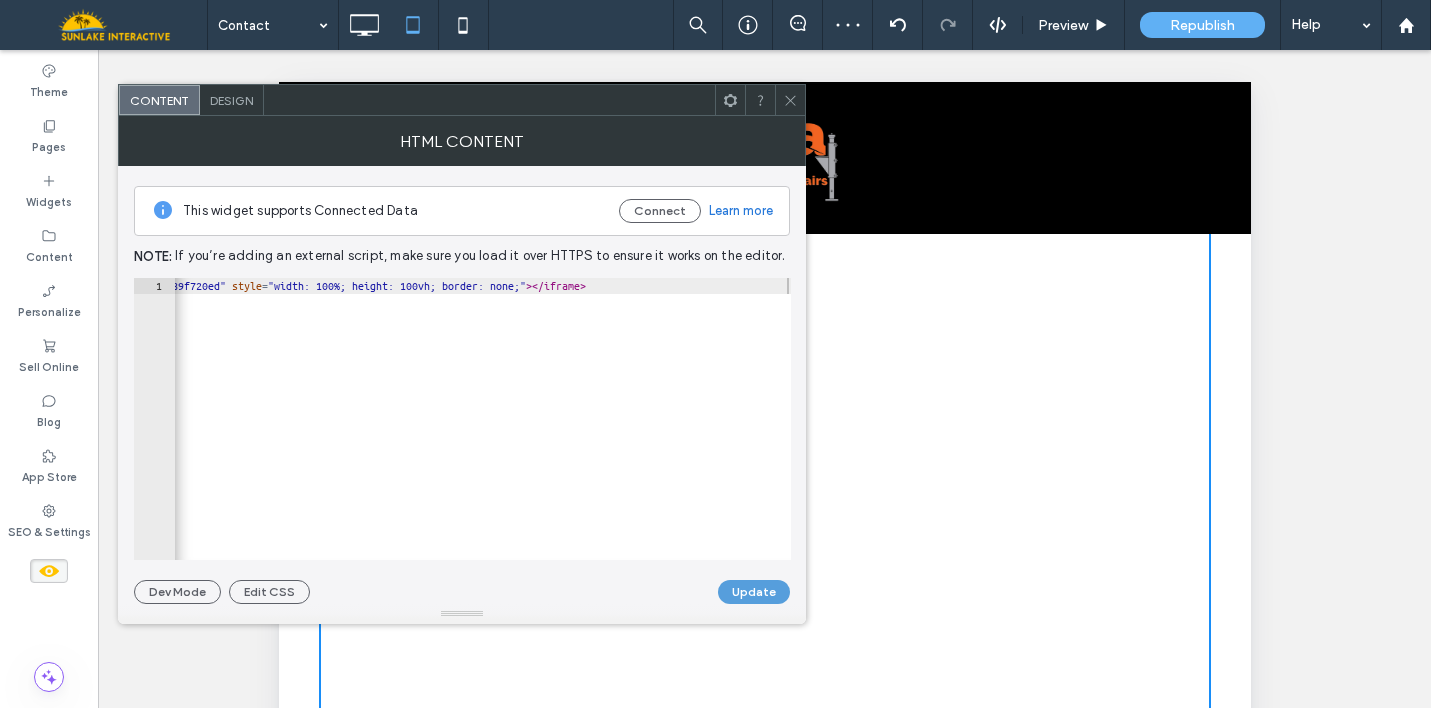 click on "Update" at bounding box center (754, 592) 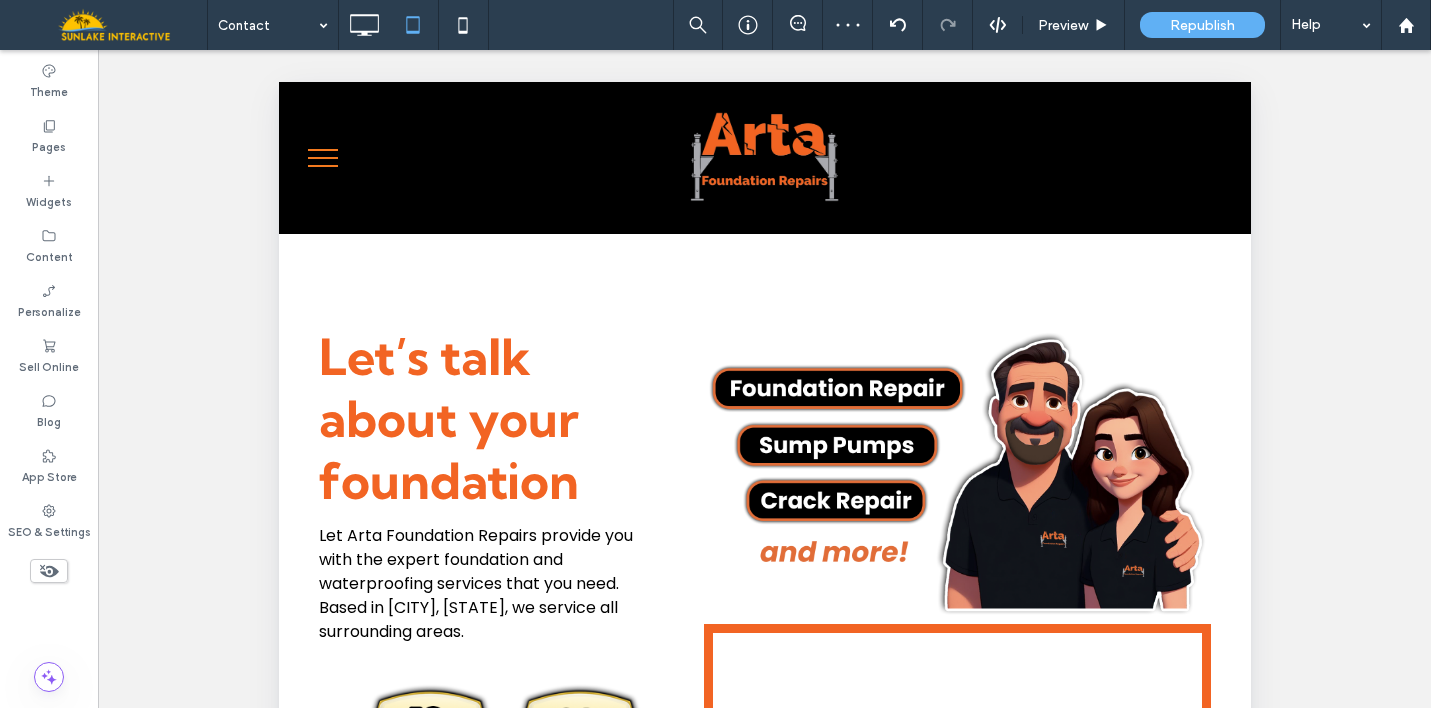 scroll, scrollTop: 1446, scrollLeft: 0, axis: vertical 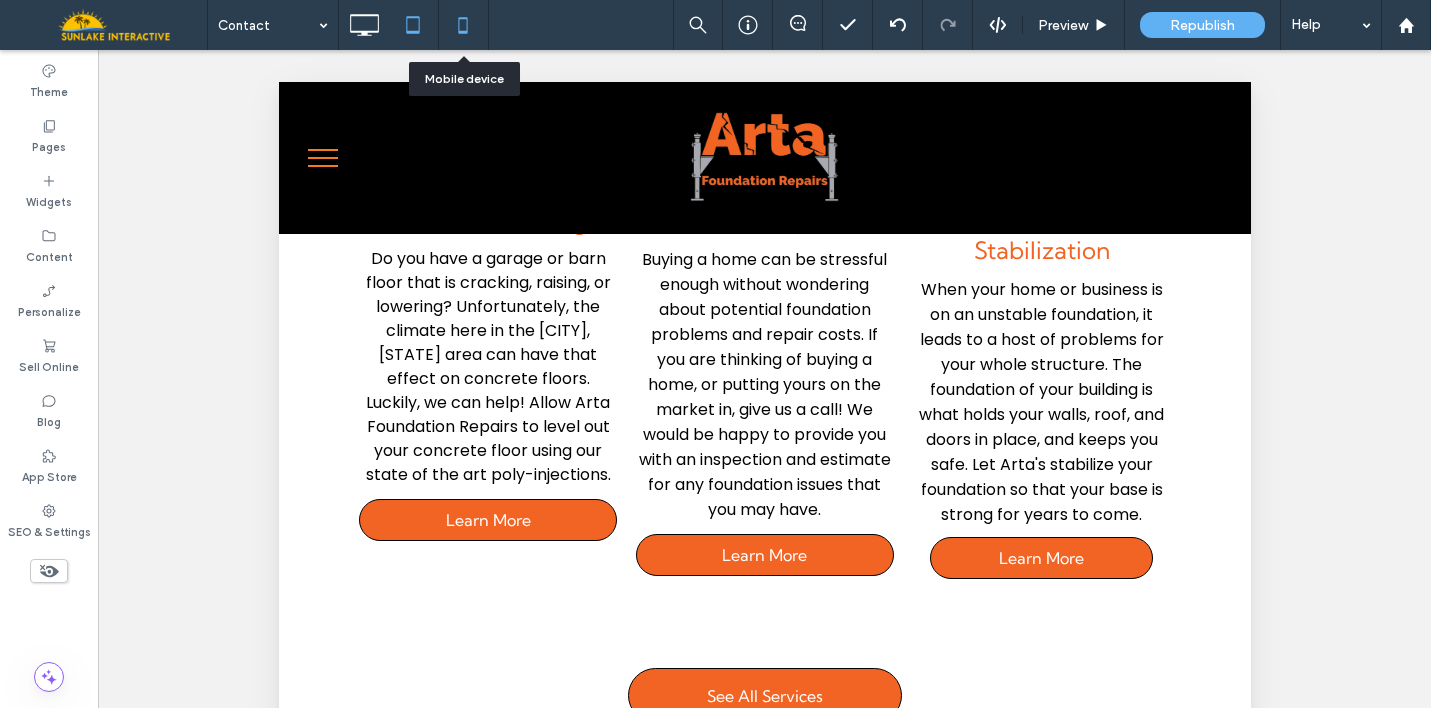 click 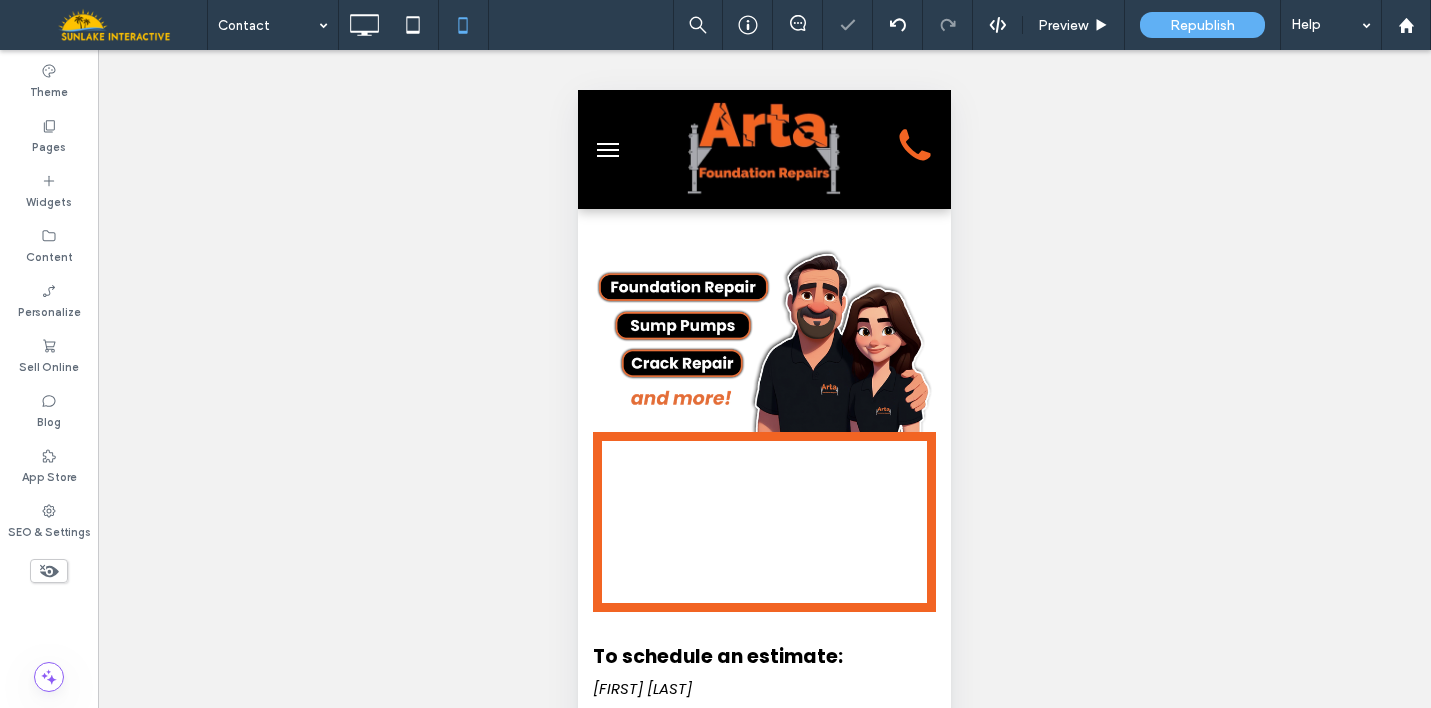 scroll, scrollTop: 1246, scrollLeft: 0, axis: vertical 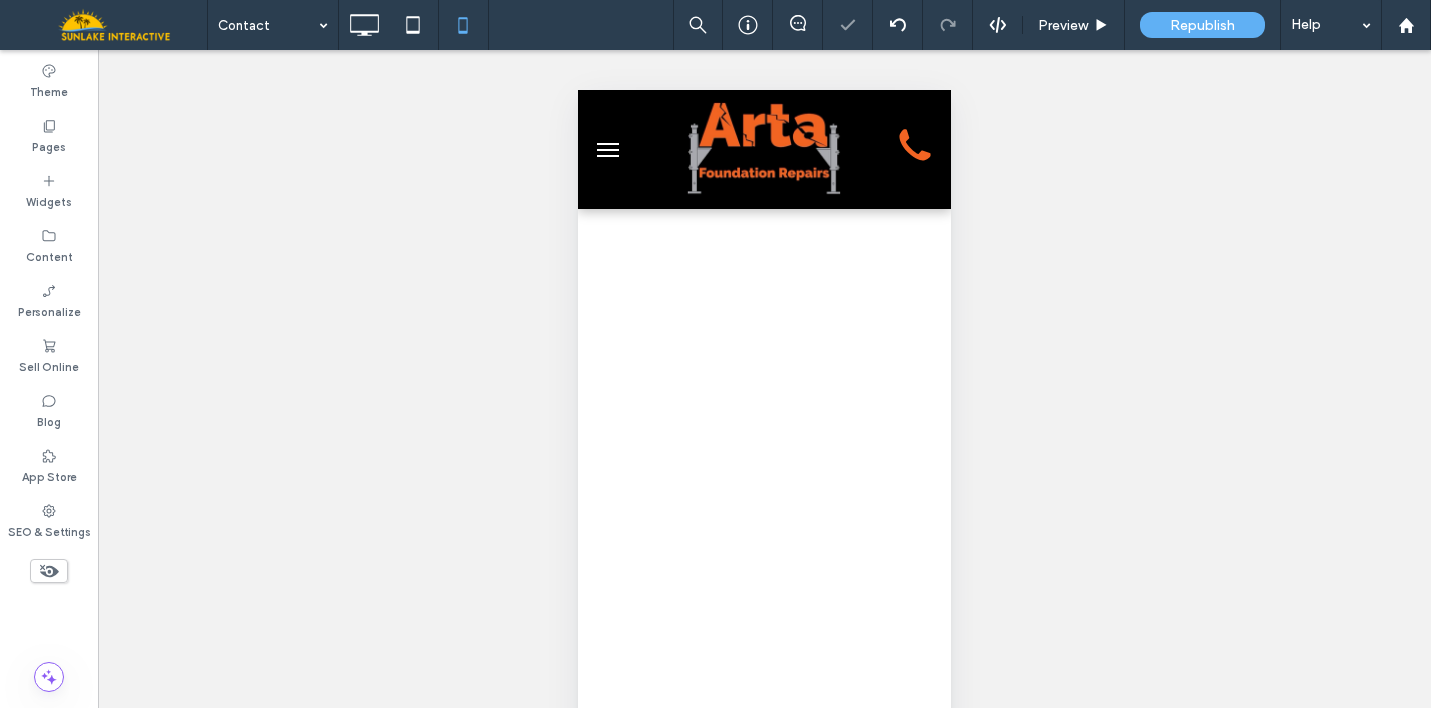 click 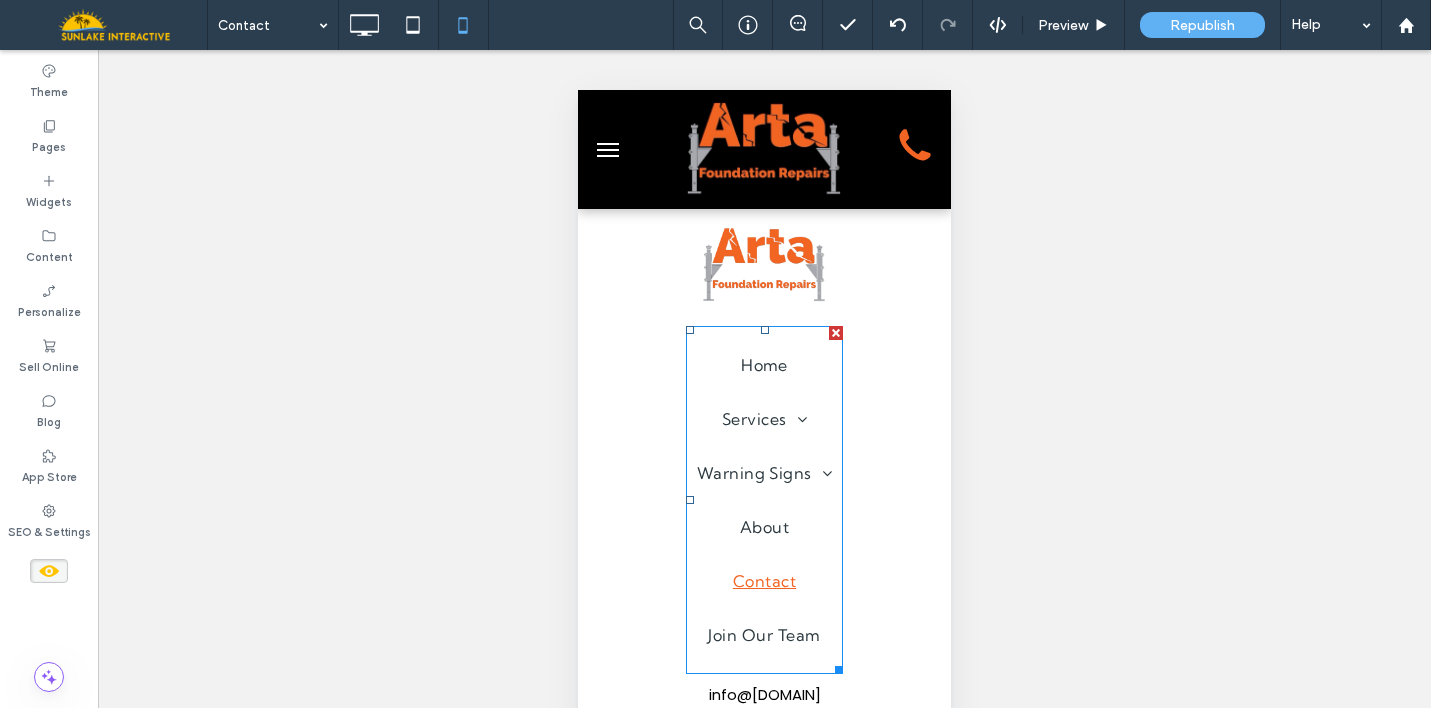 scroll, scrollTop: 8318, scrollLeft: 0, axis: vertical 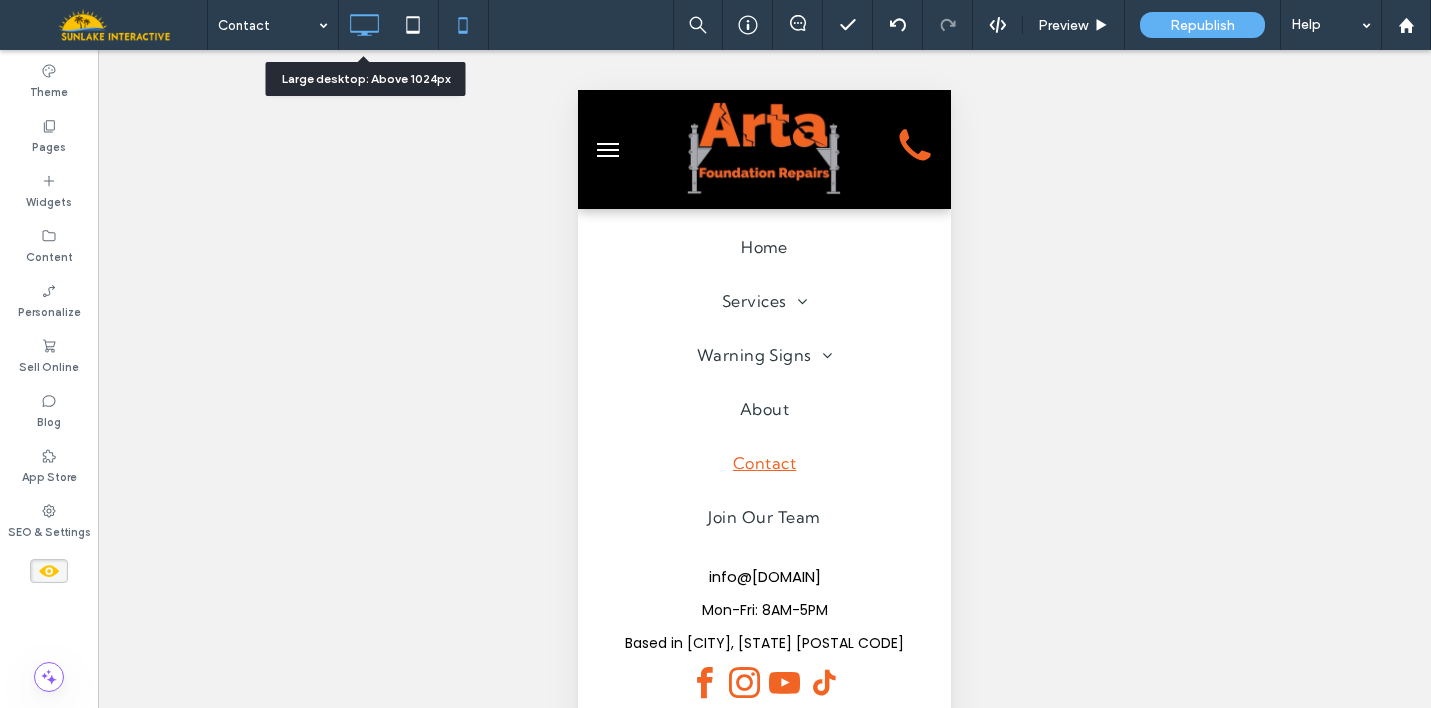 click 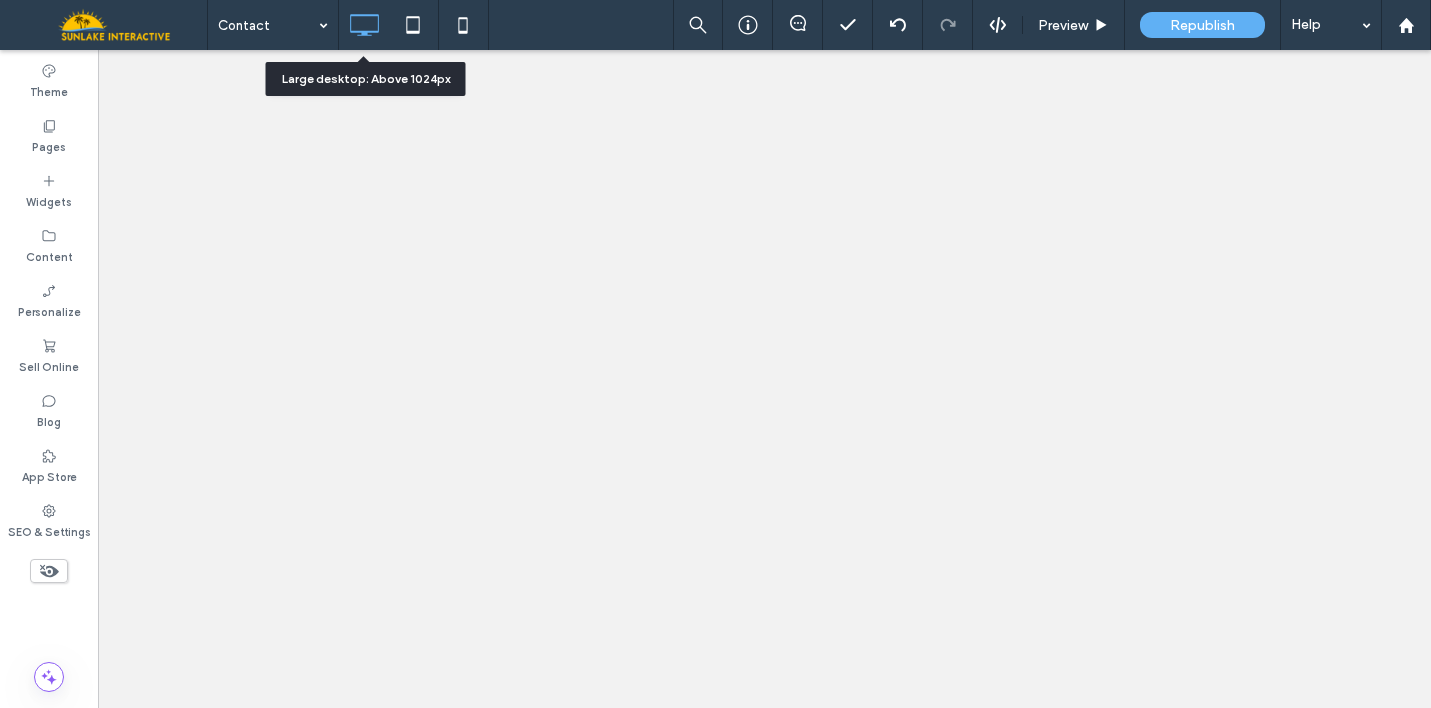 scroll, scrollTop: 0, scrollLeft: 0, axis: both 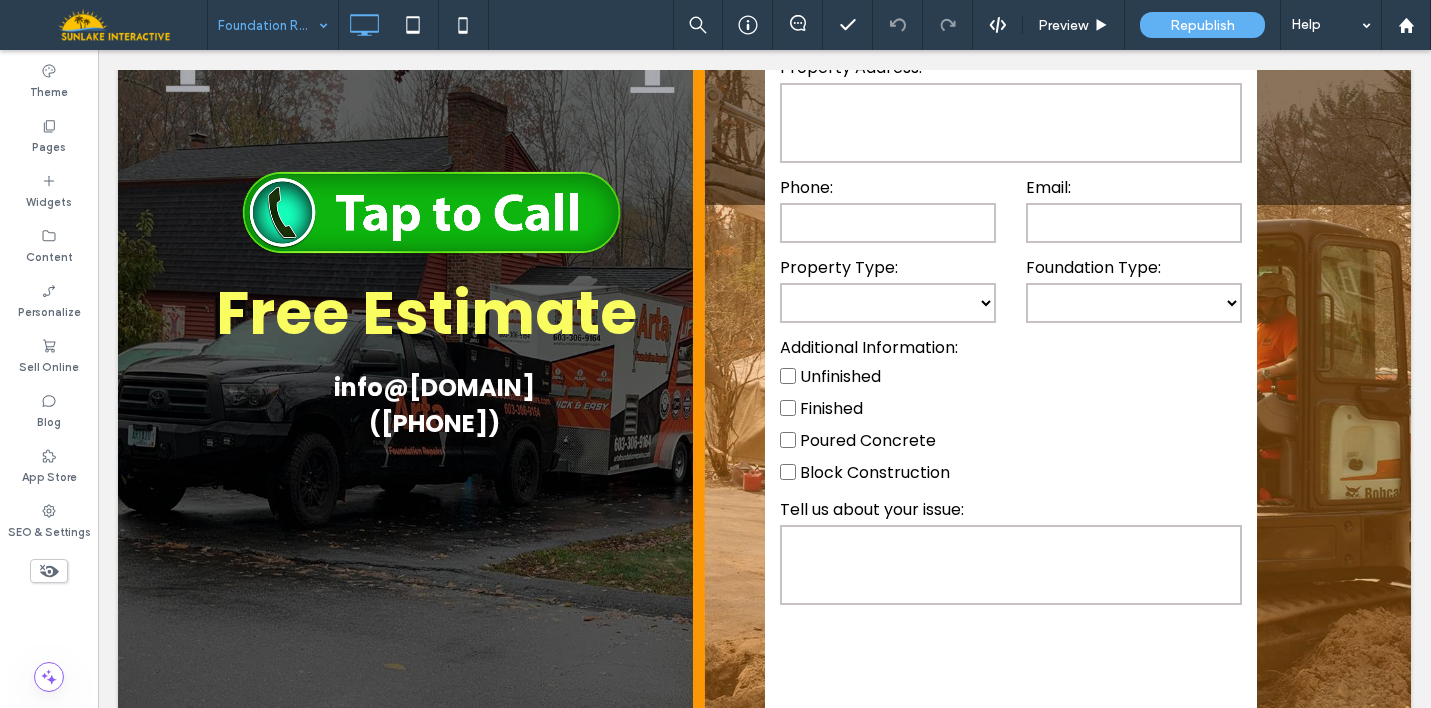 click at bounding box center (268, 25) 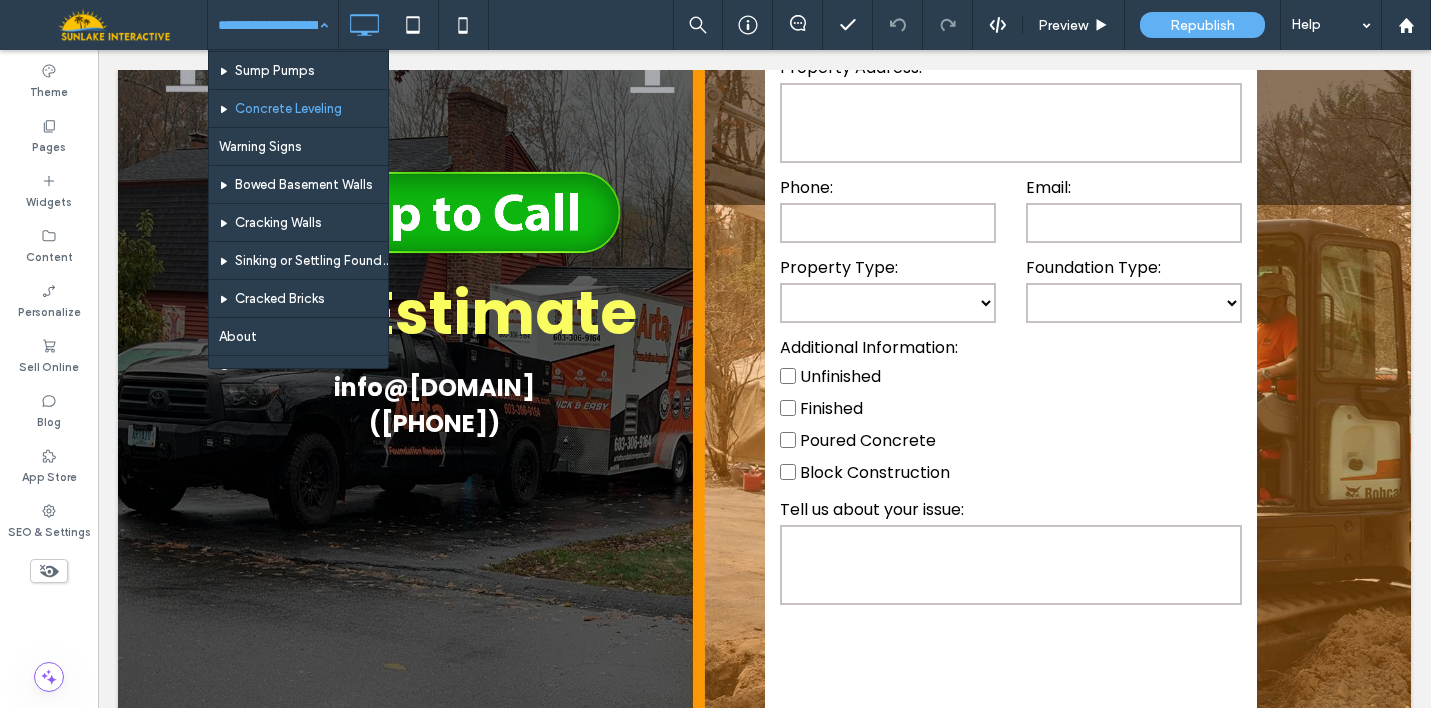 scroll, scrollTop: 172, scrollLeft: 0, axis: vertical 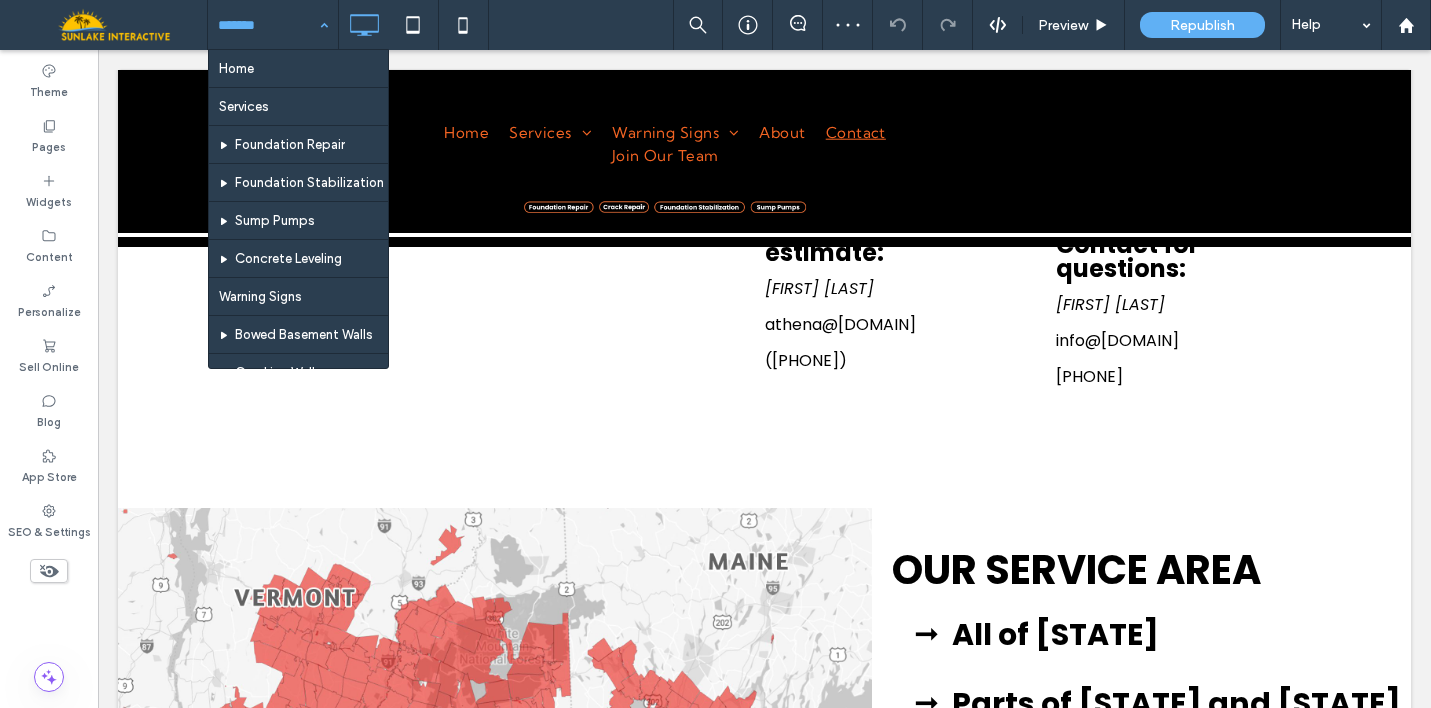 click at bounding box center (268, 25) 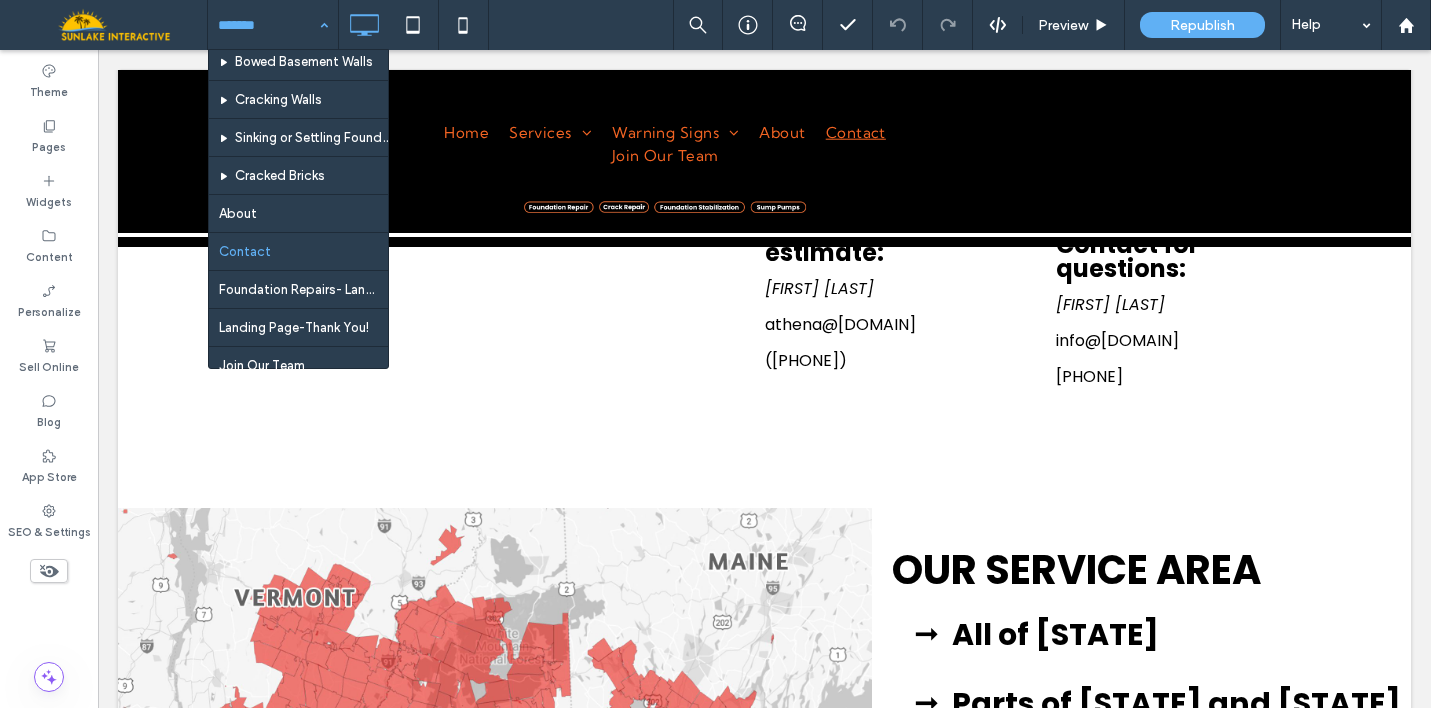 scroll, scrollTop: 297, scrollLeft: 0, axis: vertical 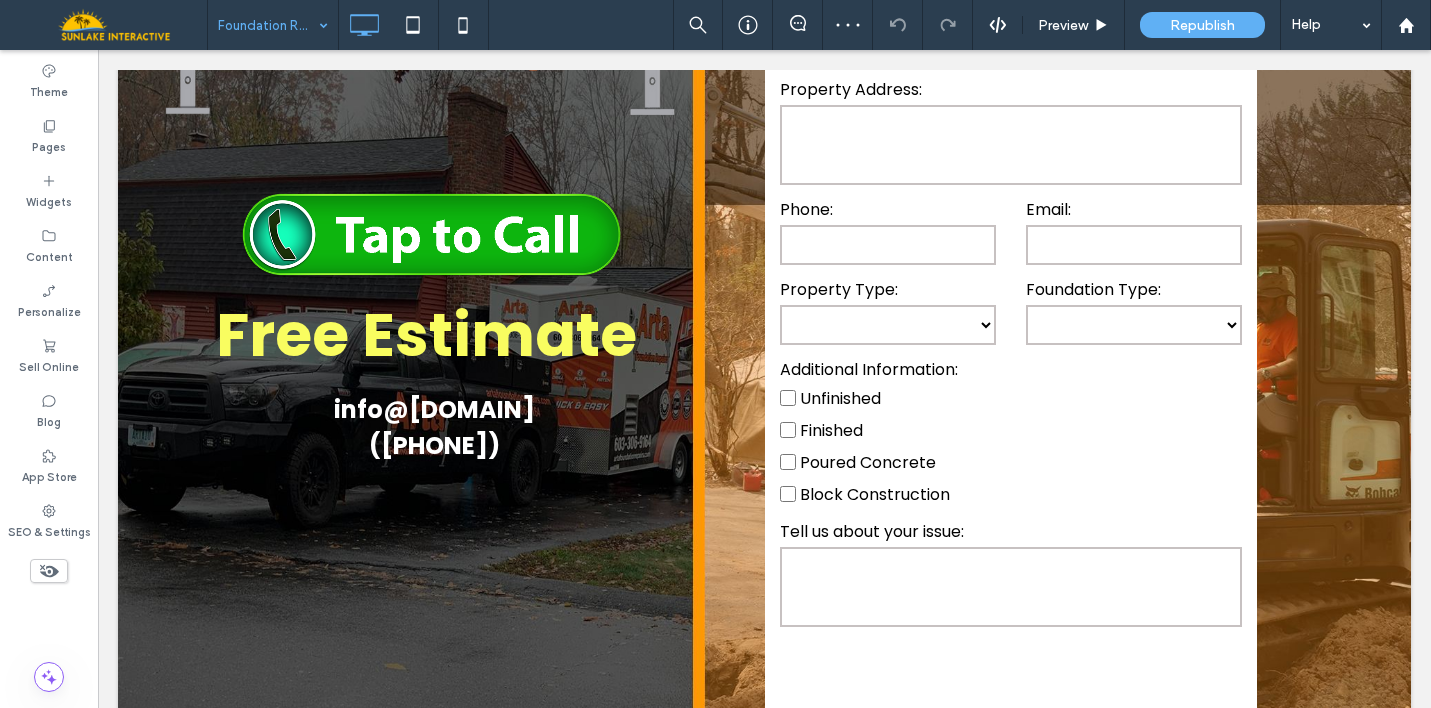 click at bounding box center (268, 25) 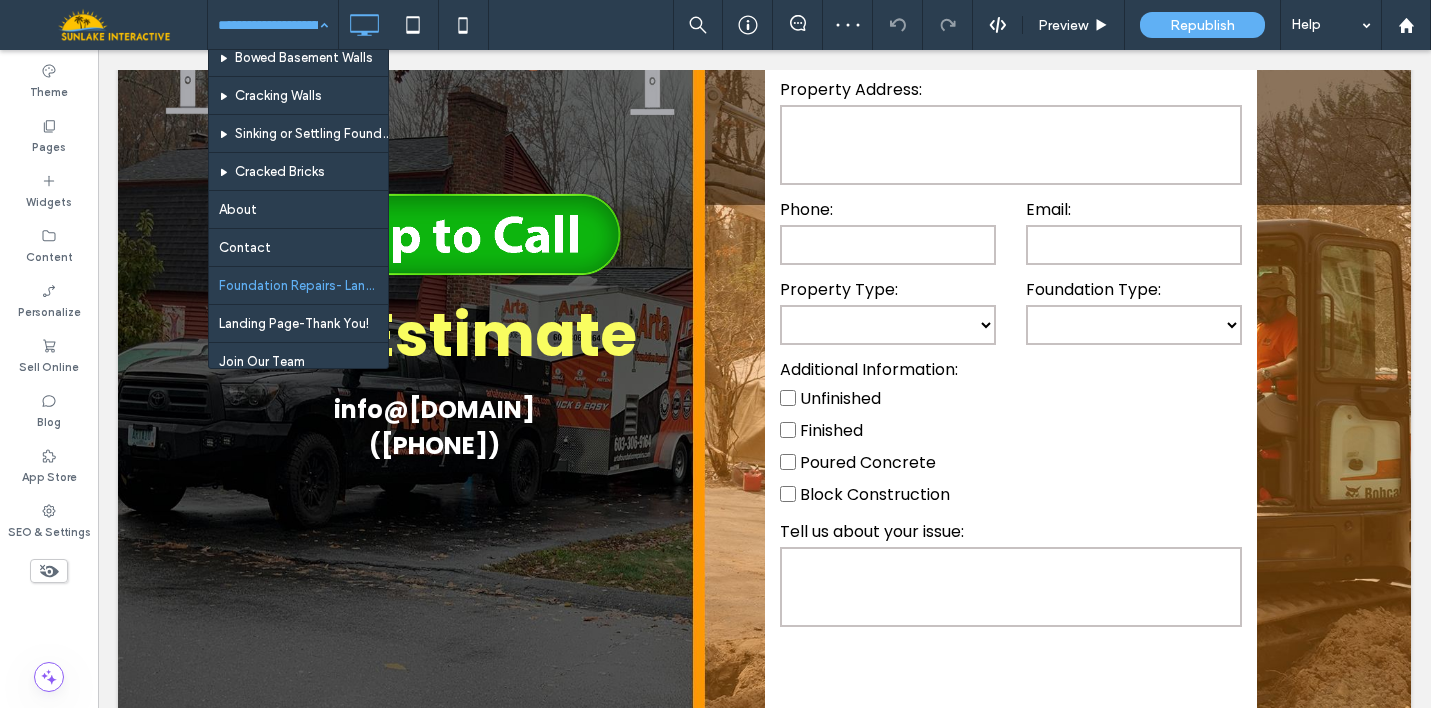 scroll, scrollTop: 381, scrollLeft: 0, axis: vertical 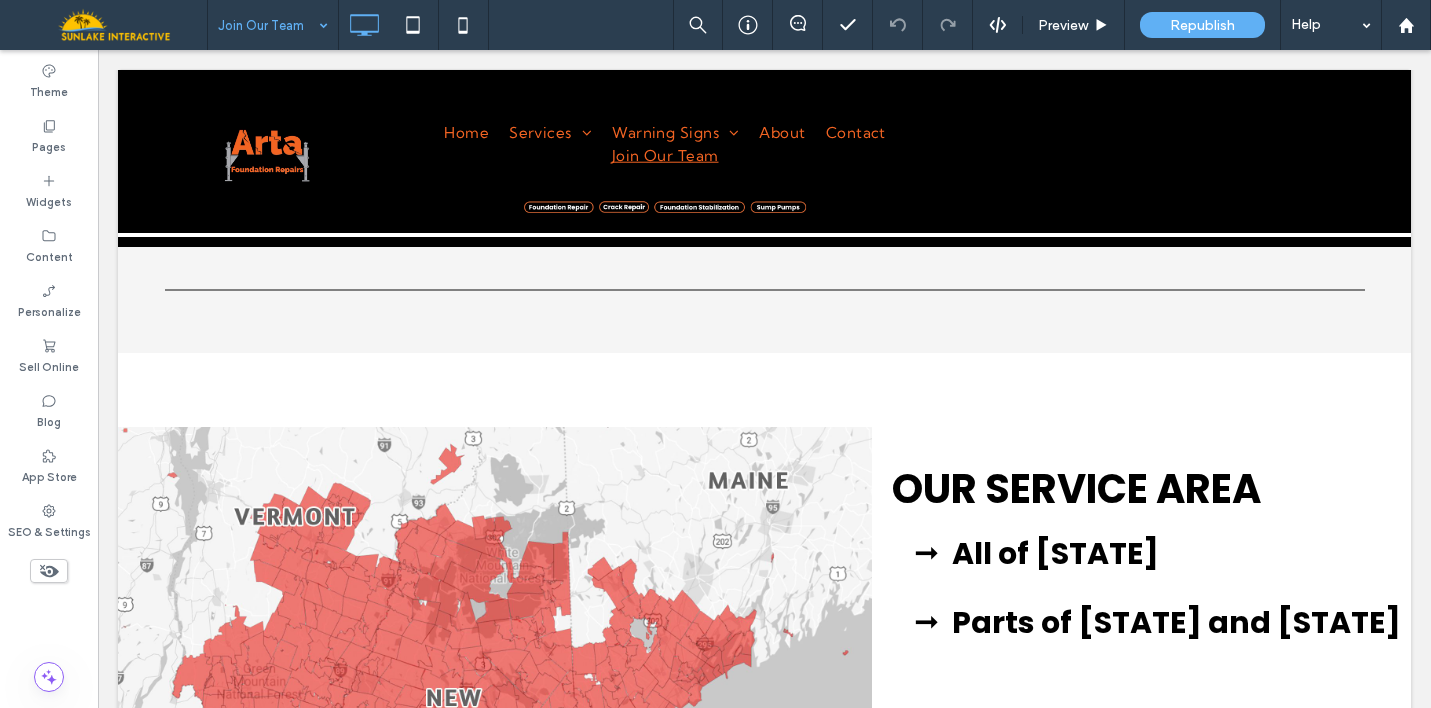 click at bounding box center (268, 25) 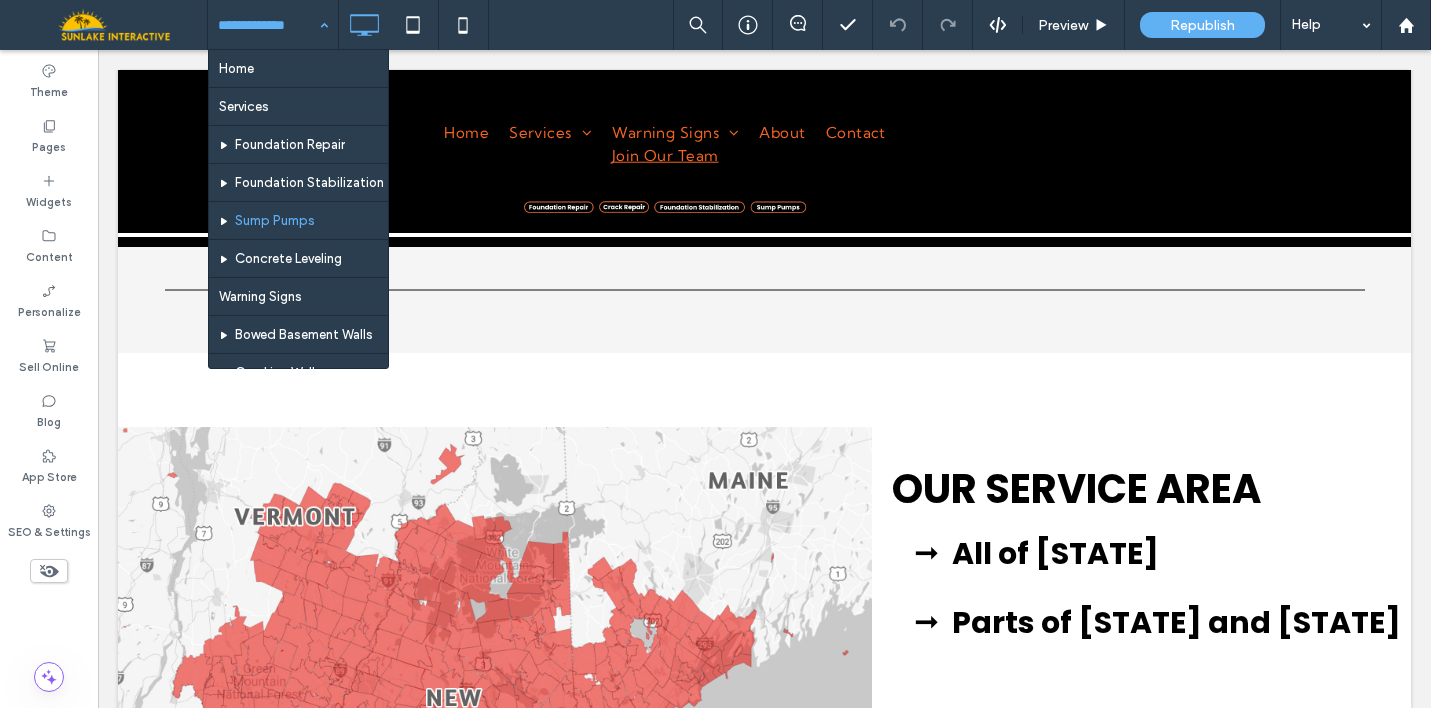 scroll, scrollTop: 381, scrollLeft: 0, axis: vertical 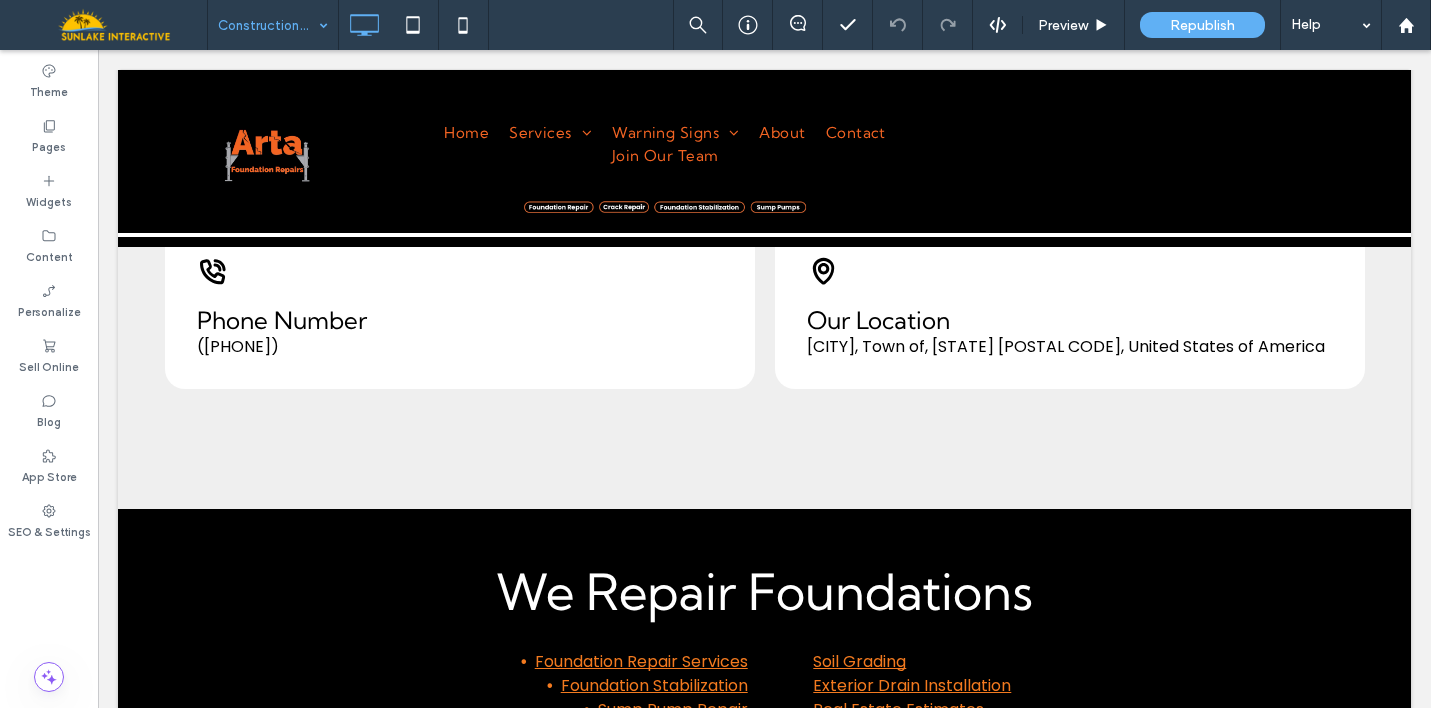 click at bounding box center [268, 25] 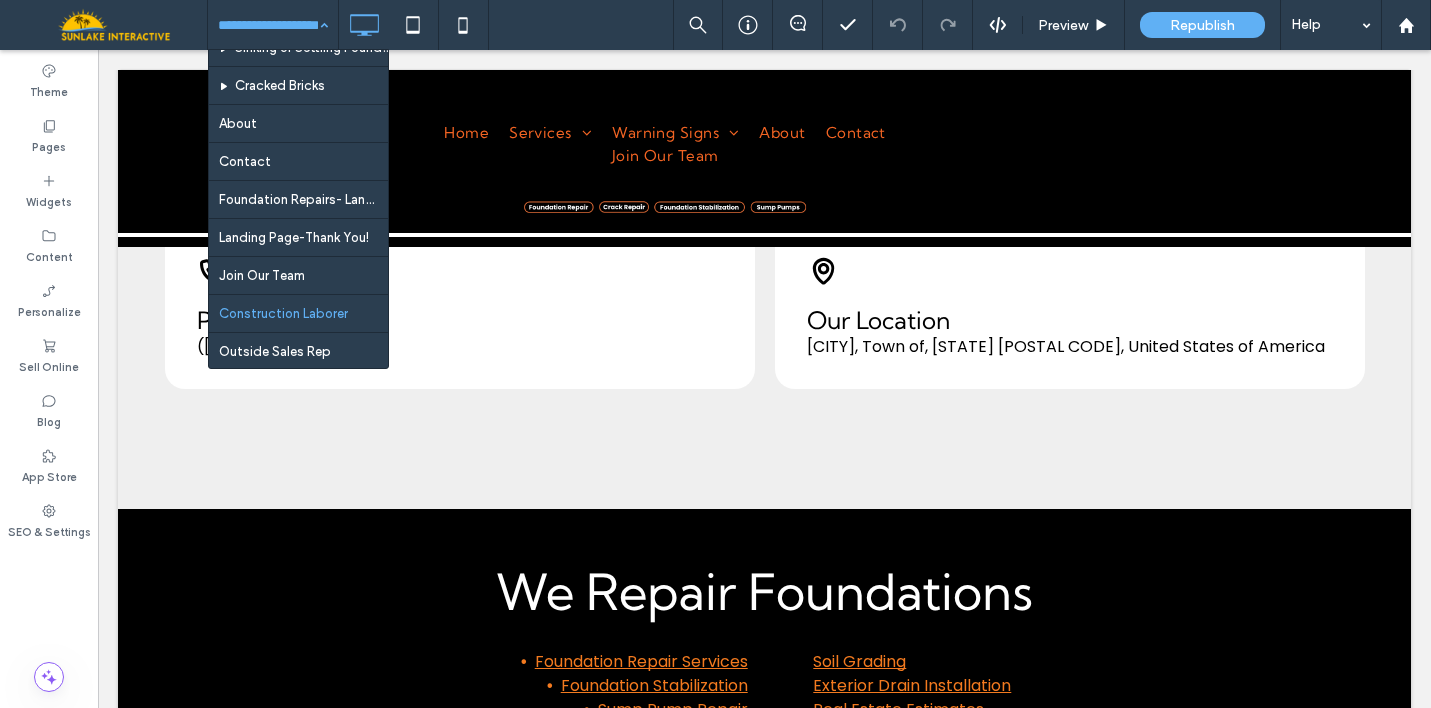 scroll, scrollTop: 381, scrollLeft: 0, axis: vertical 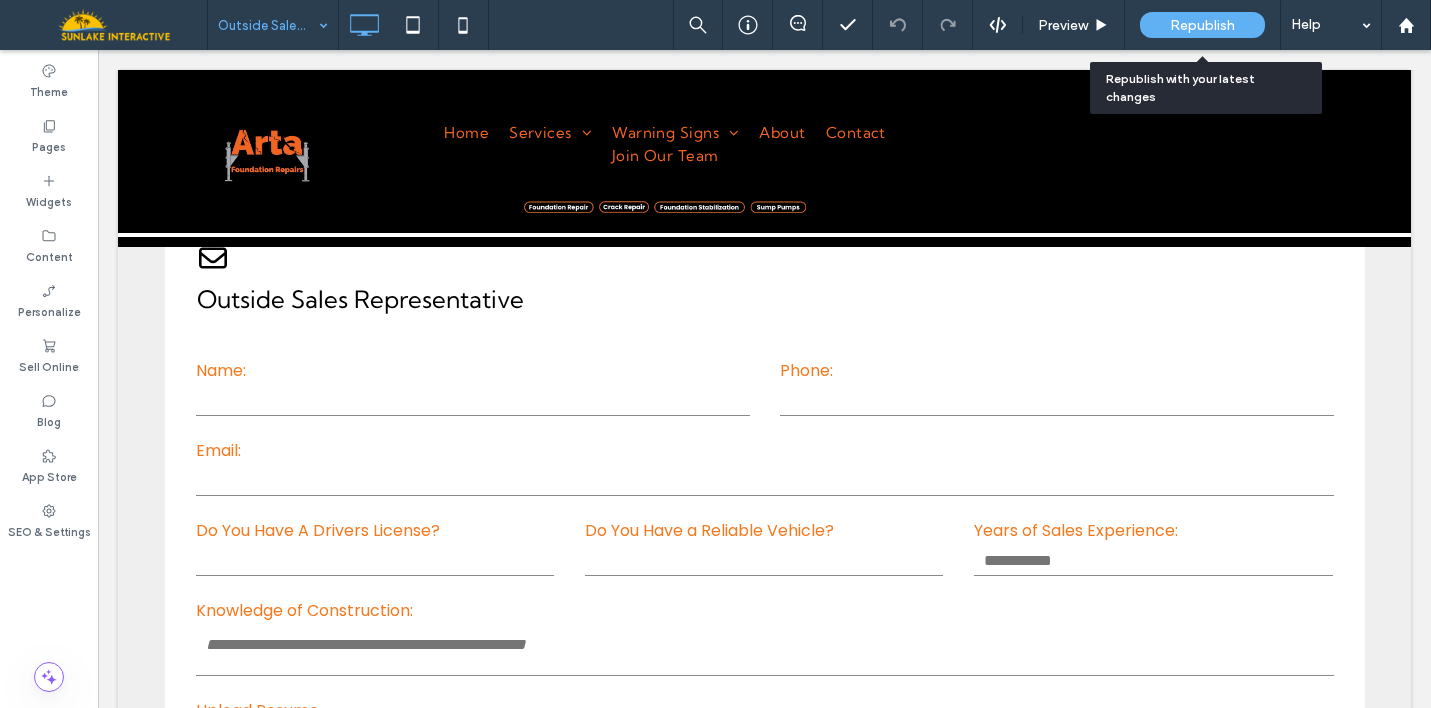 click on "Republish" at bounding box center (1202, 25) 